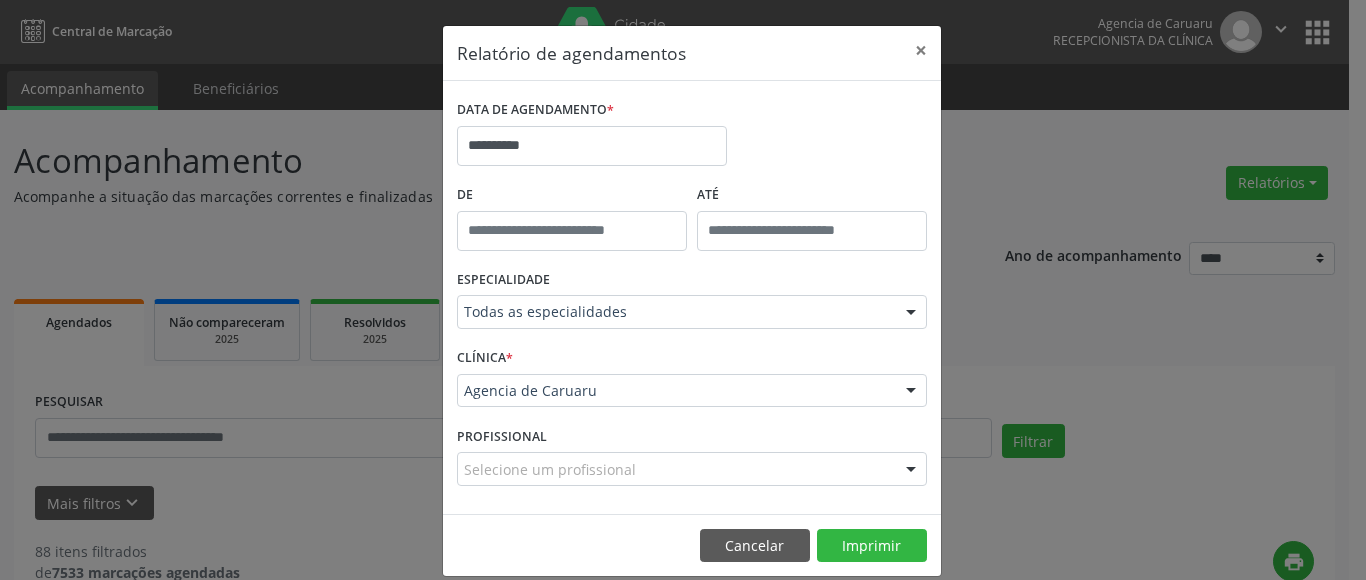 select on "*" 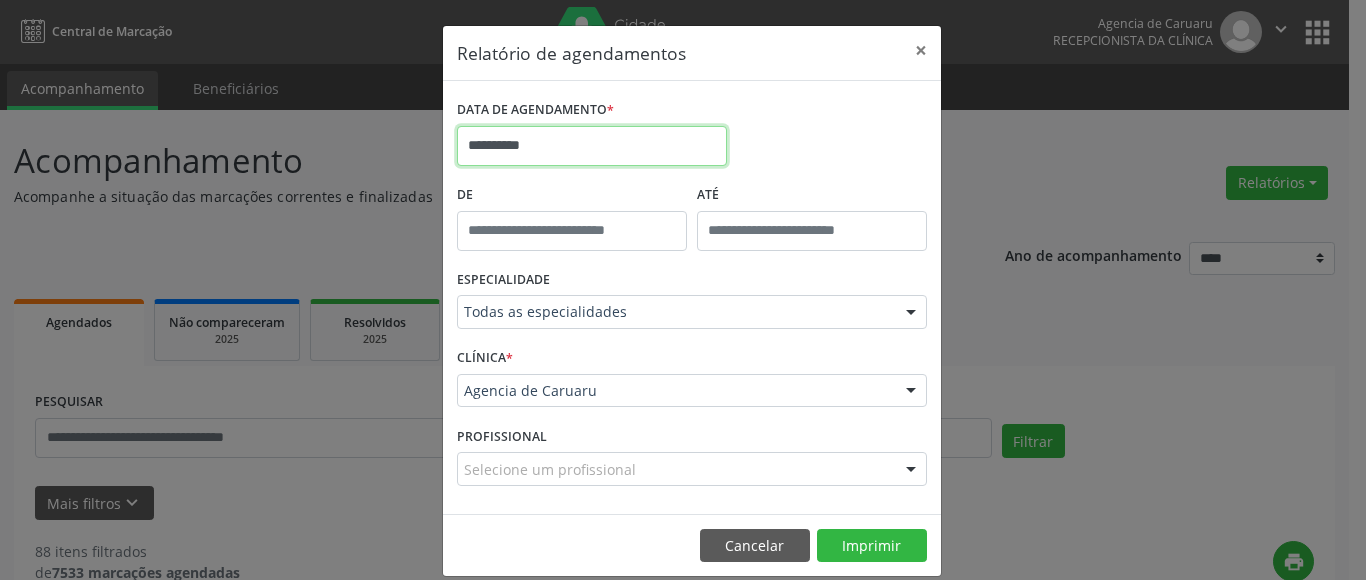 click on "**********" at bounding box center [683, 290] 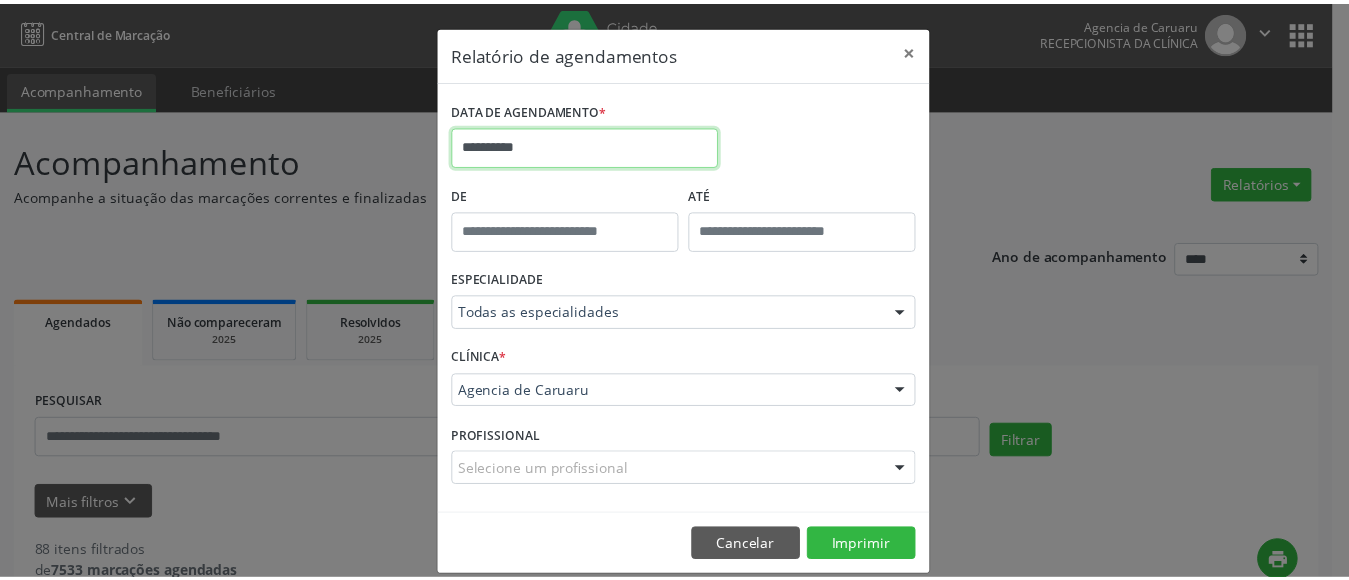 scroll, scrollTop: 0, scrollLeft: 0, axis: both 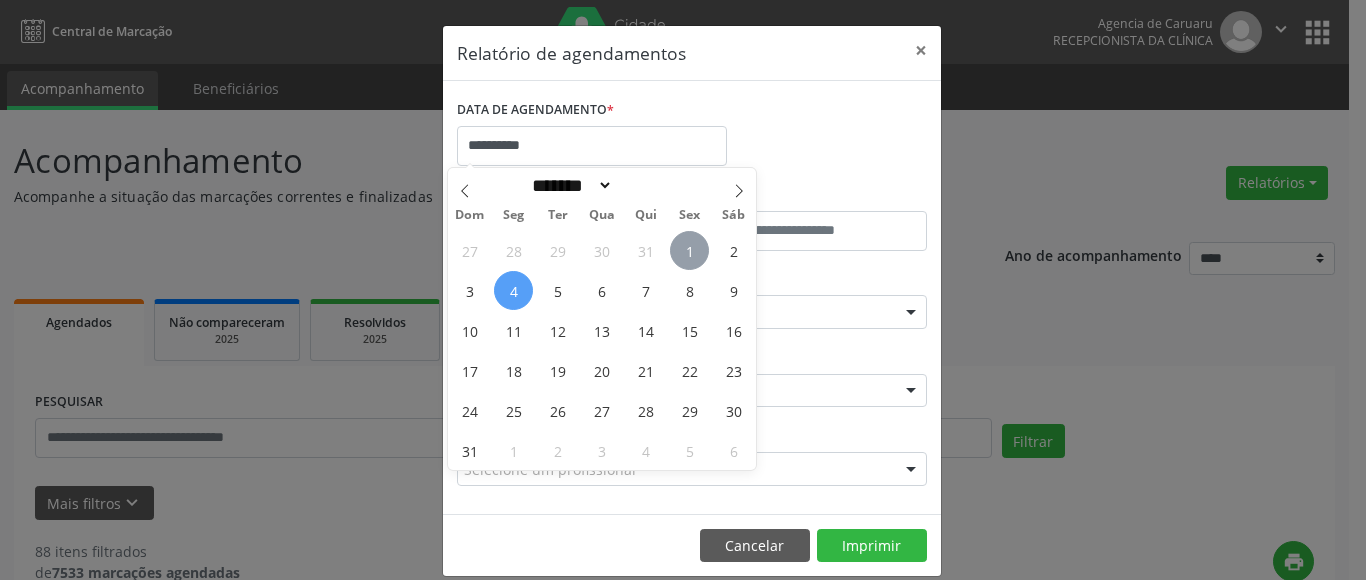 click on "1" at bounding box center [689, 250] 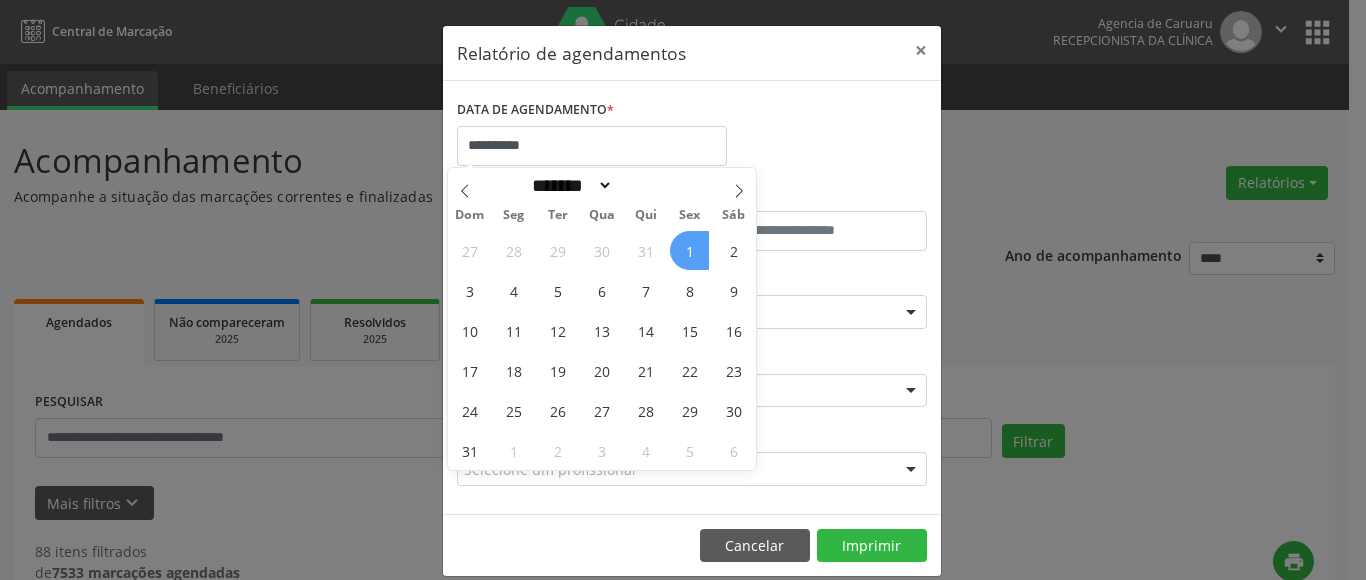 click on "1" at bounding box center [689, 250] 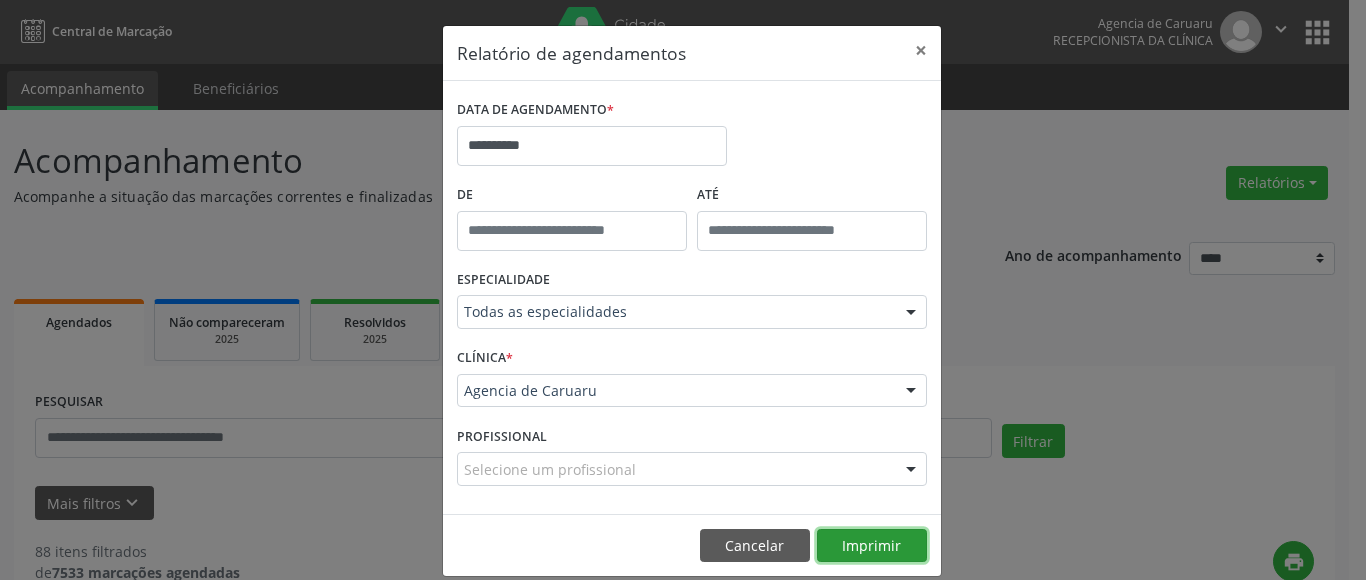 click on "Imprimir" at bounding box center (872, 546) 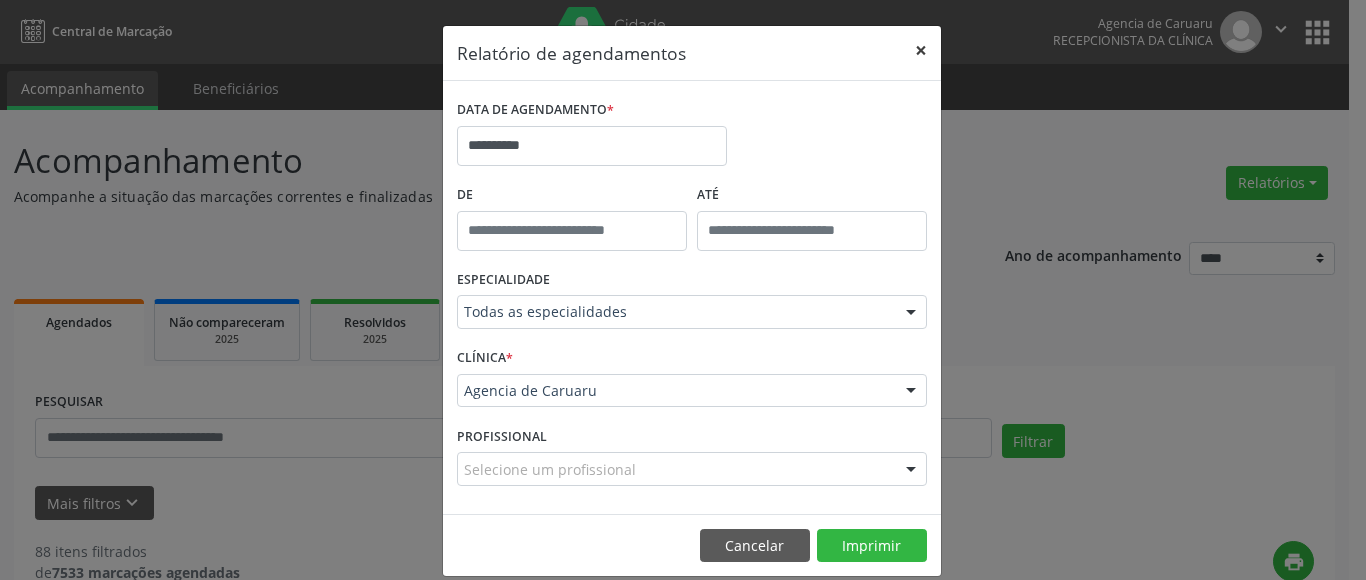 click on "×" at bounding box center (921, 50) 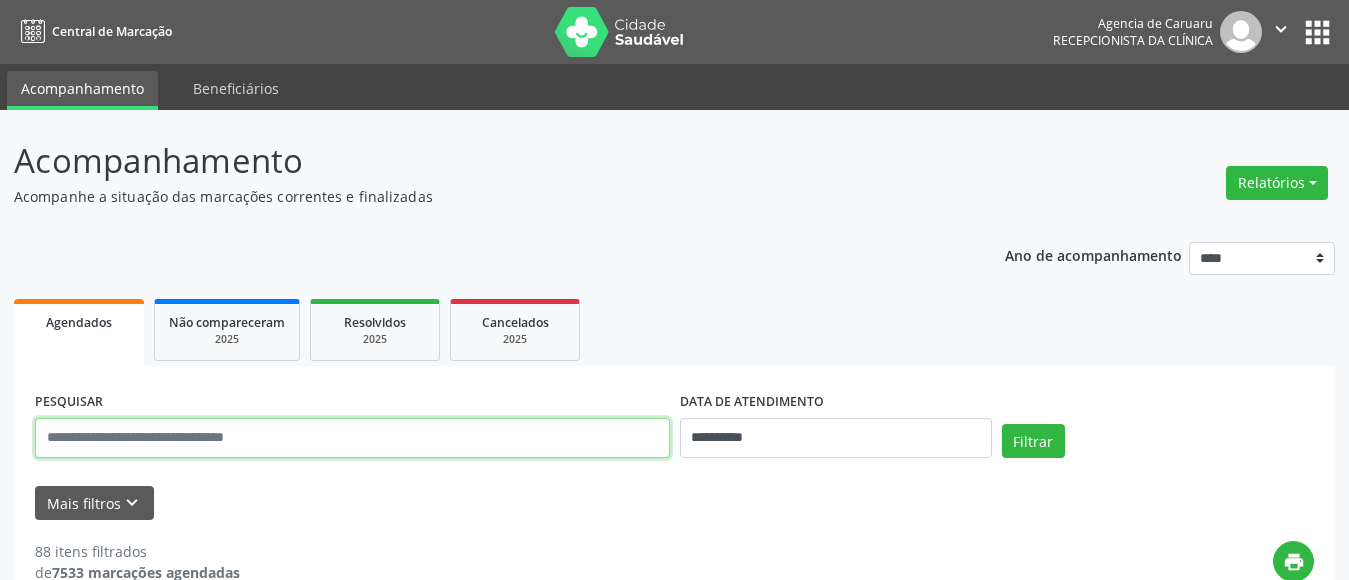 click at bounding box center (352, 438) 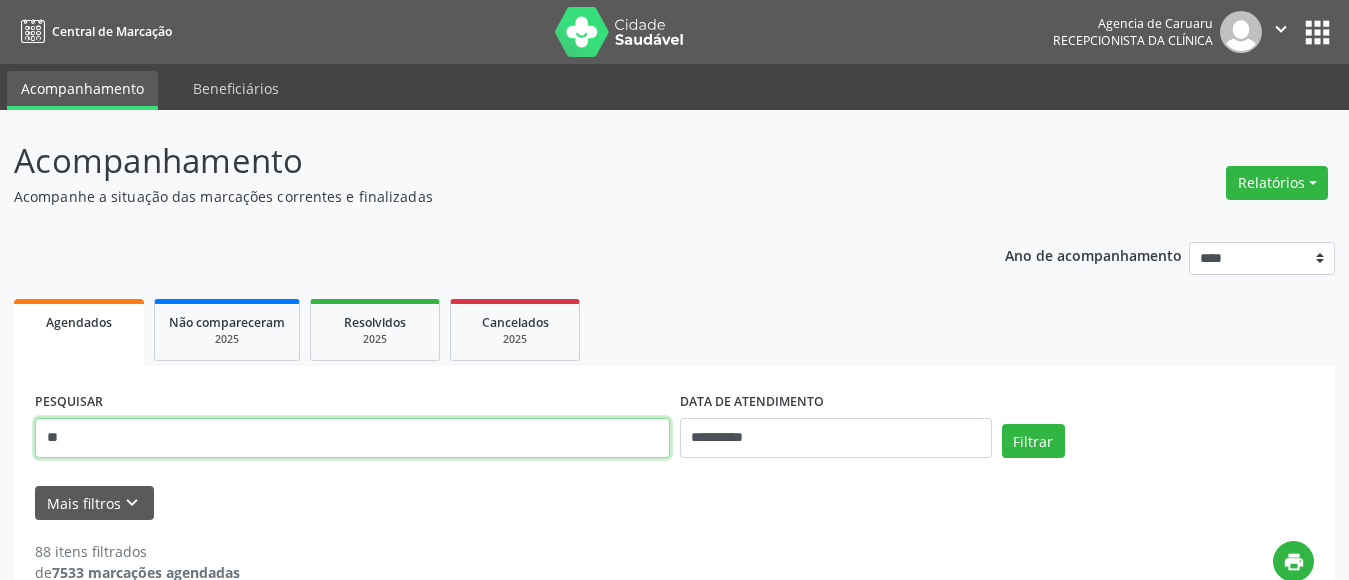 type on "*" 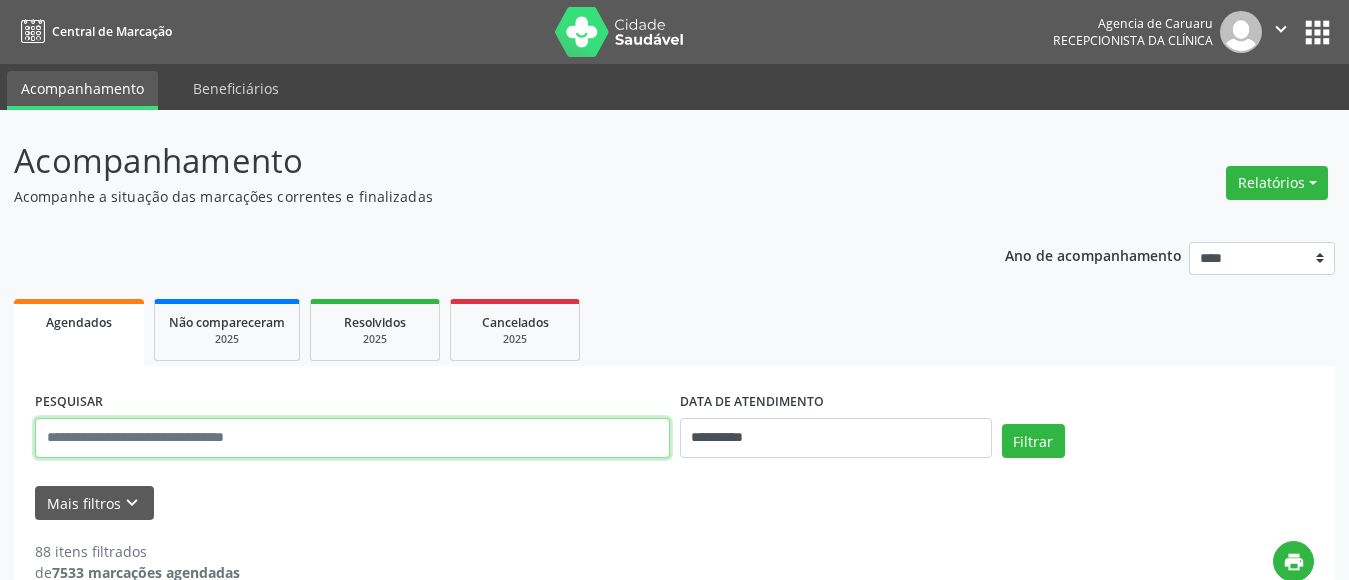 click at bounding box center [352, 438] 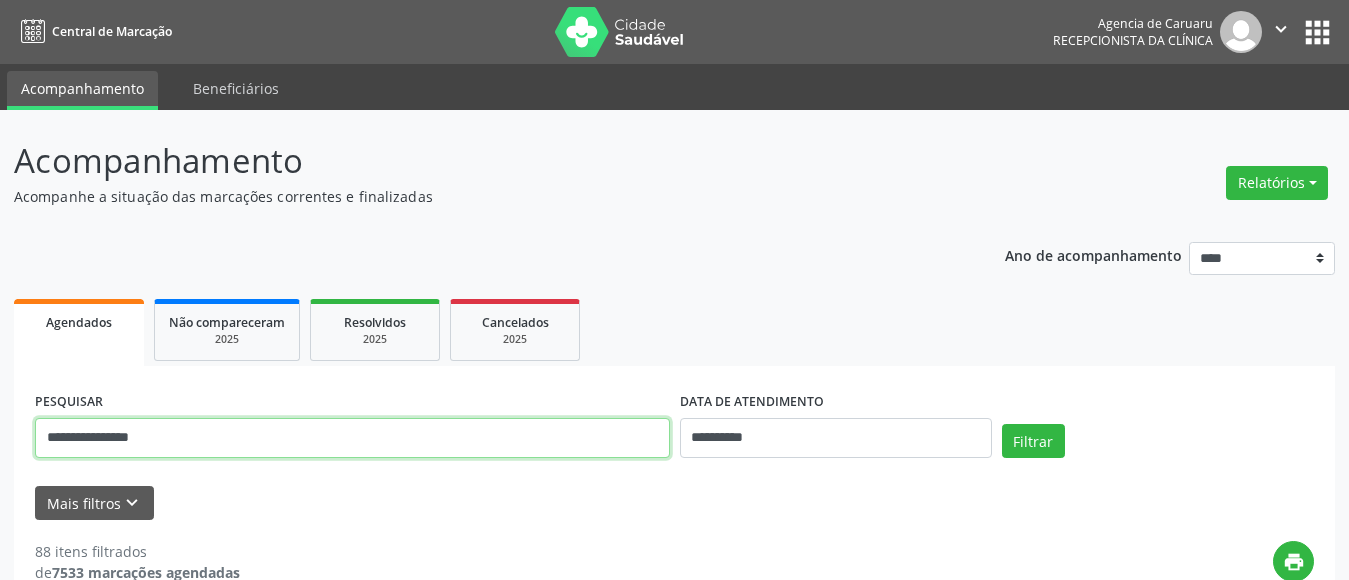 type on "**********" 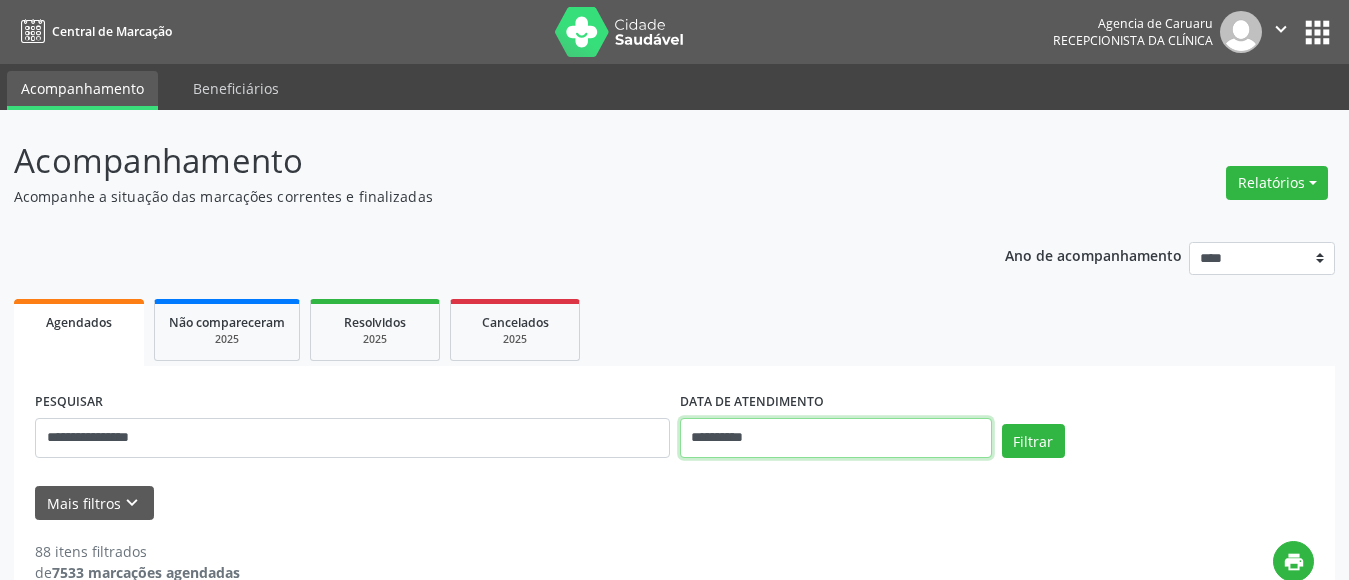 click on "**********" at bounding box center (836, 438) 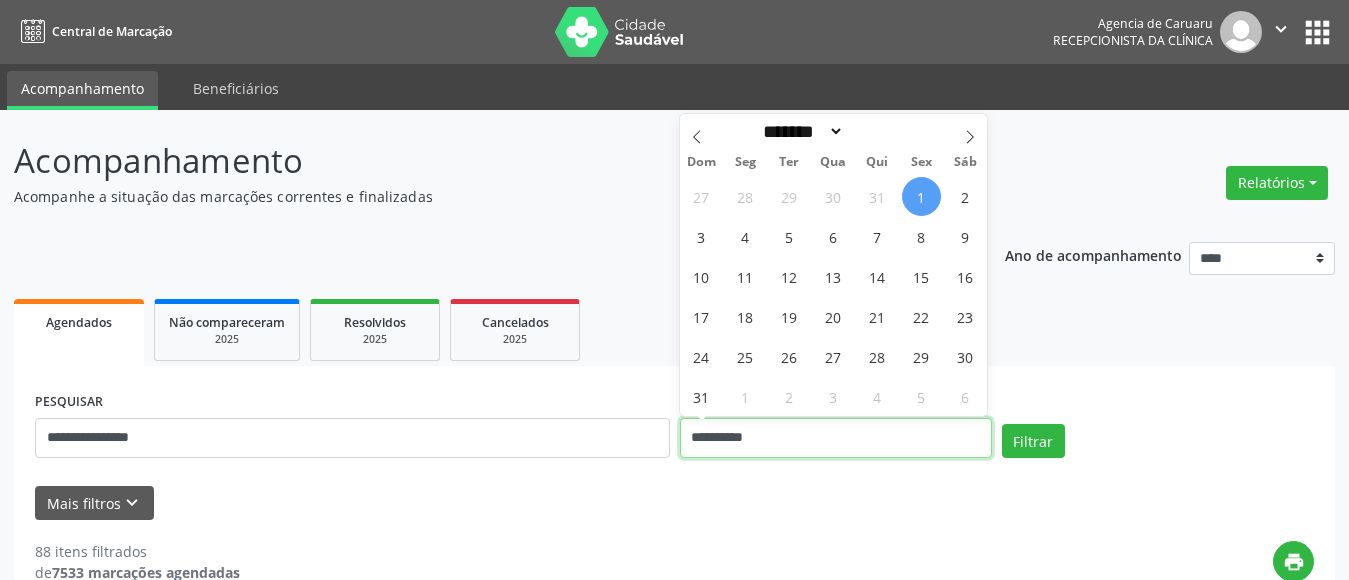 type 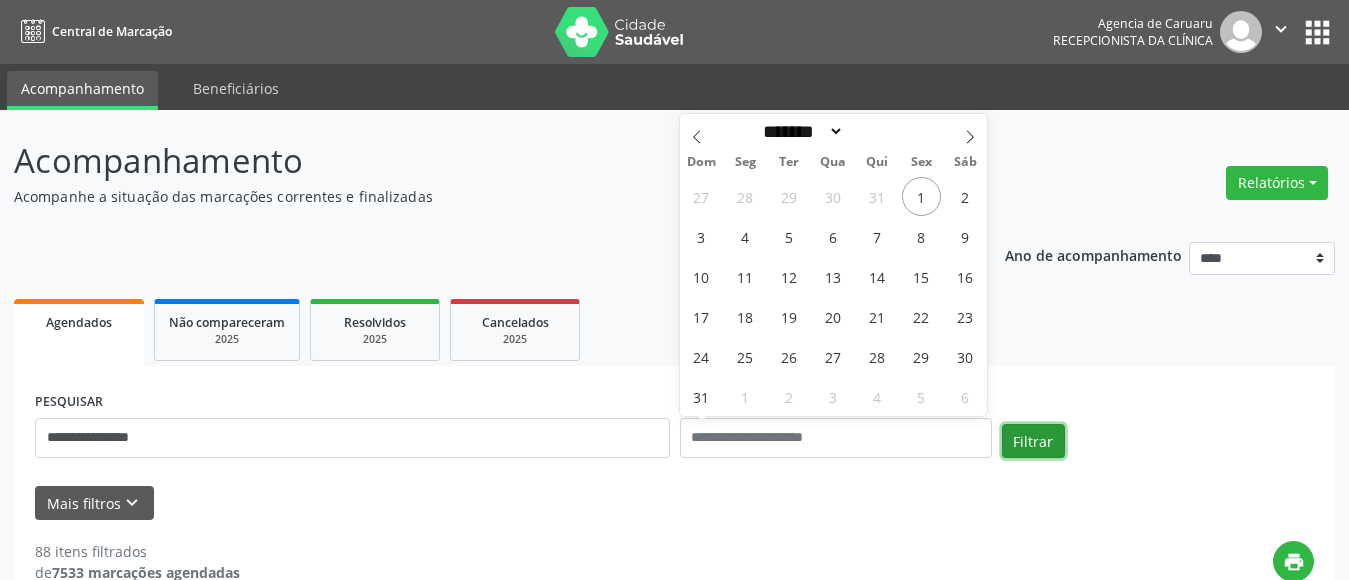 click on "Filtrar" at bounding box center [1033, 441] 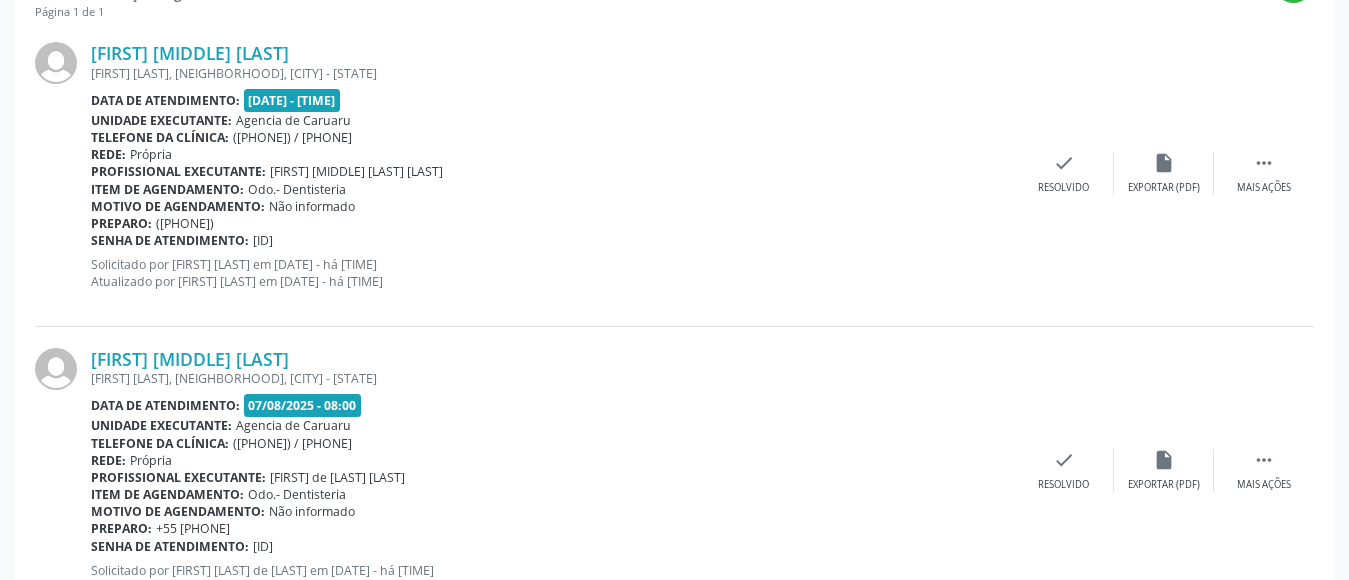 scroll, scrollTop: 0, scrollLeft: 0, axis: both 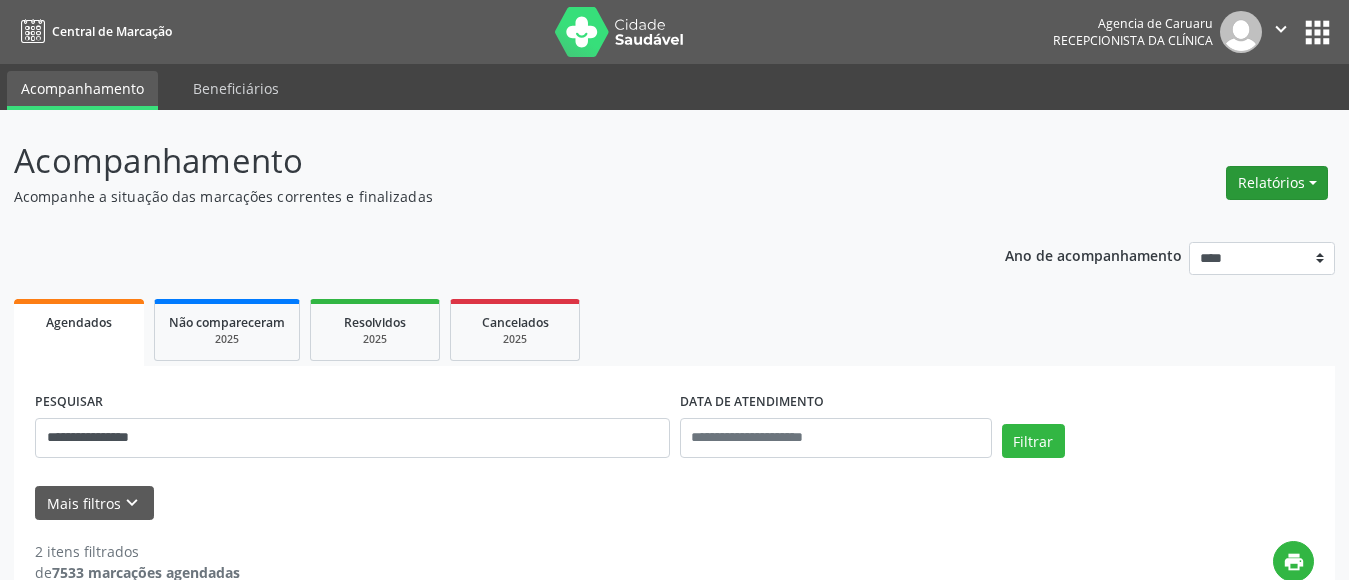 click on "Relatórios" at bounding box center (1277, 183) 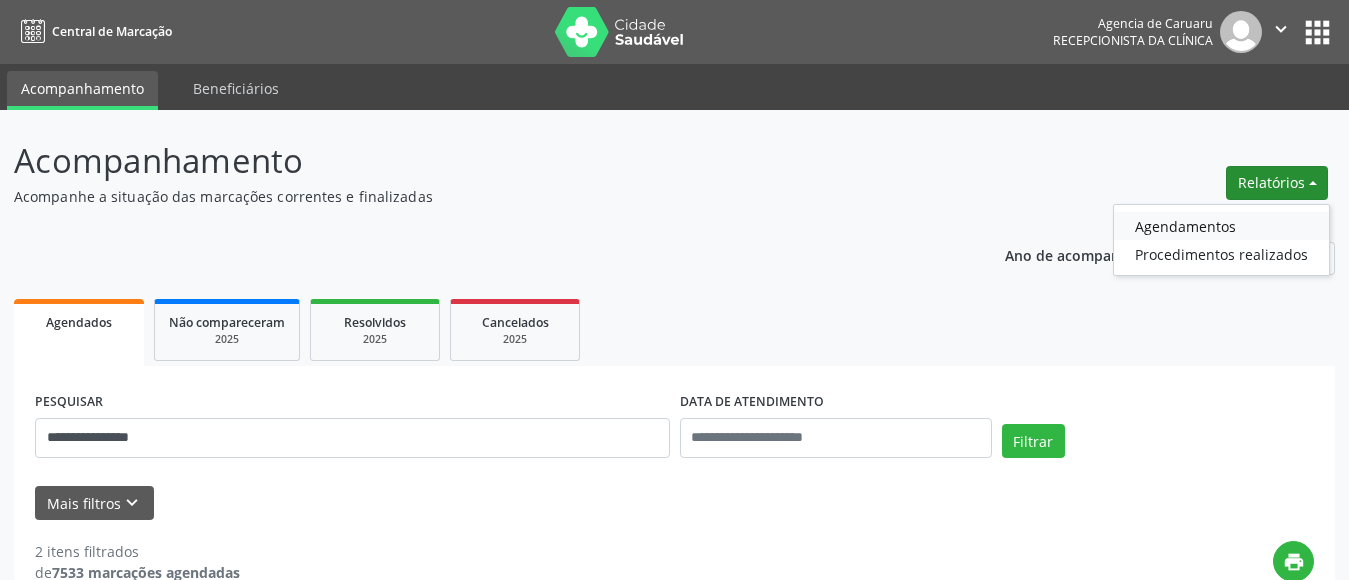 click on "Agendamentos" at bounding box center [1221, 226] 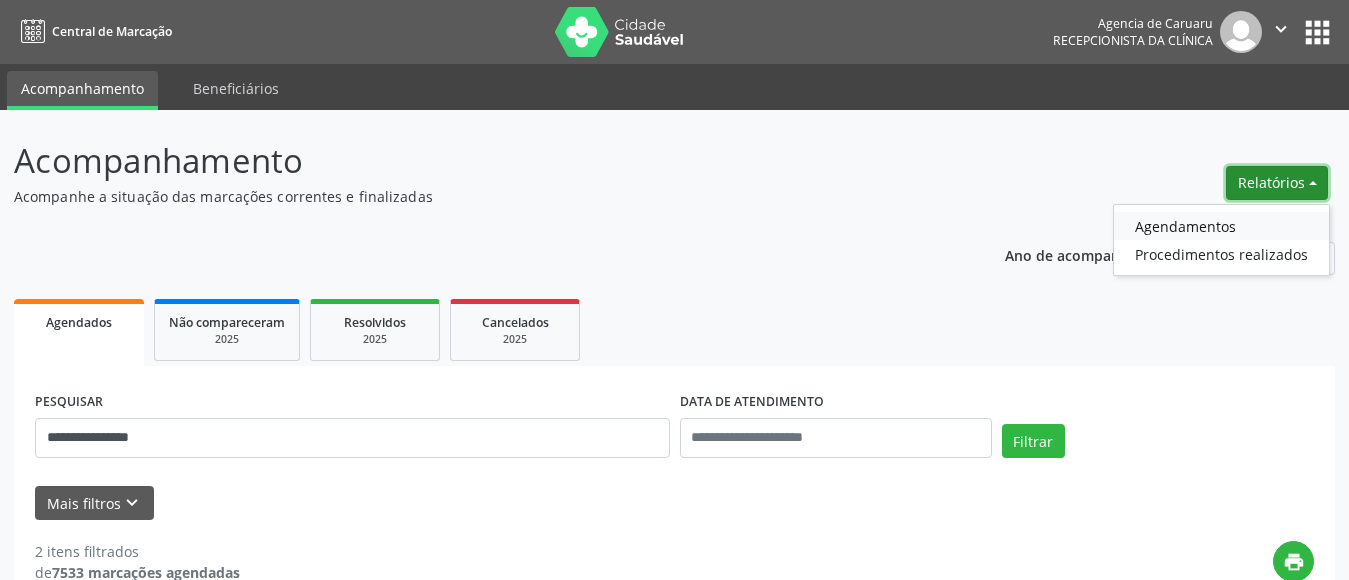 select on "*" 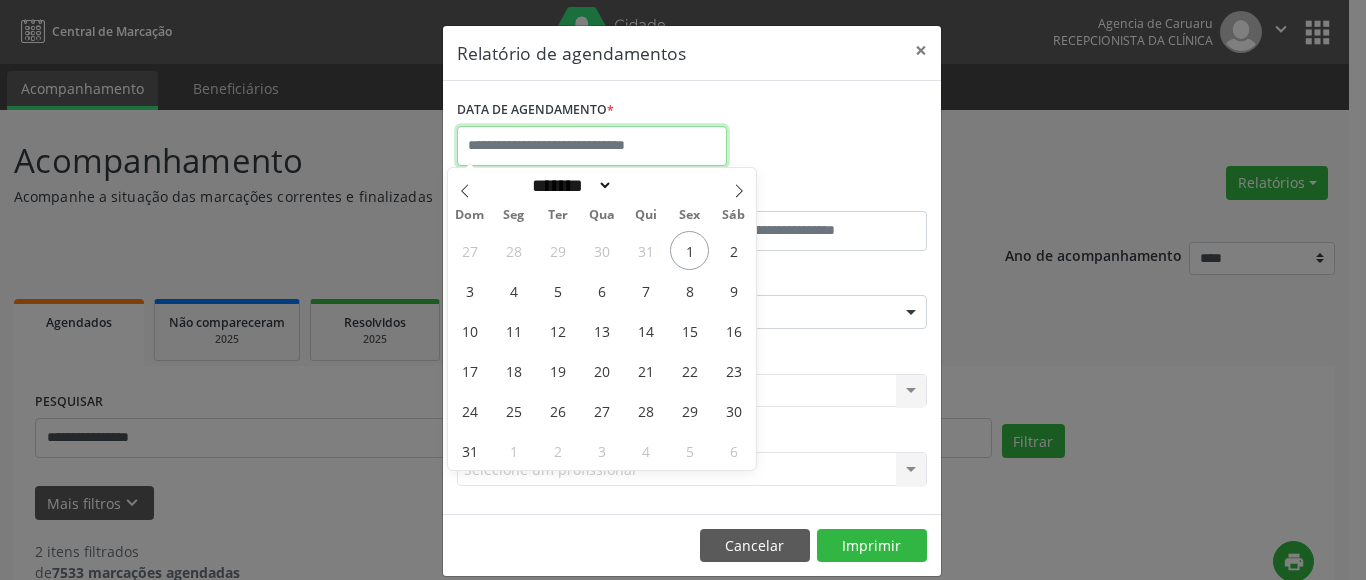 click at bounding box center [592, 146] 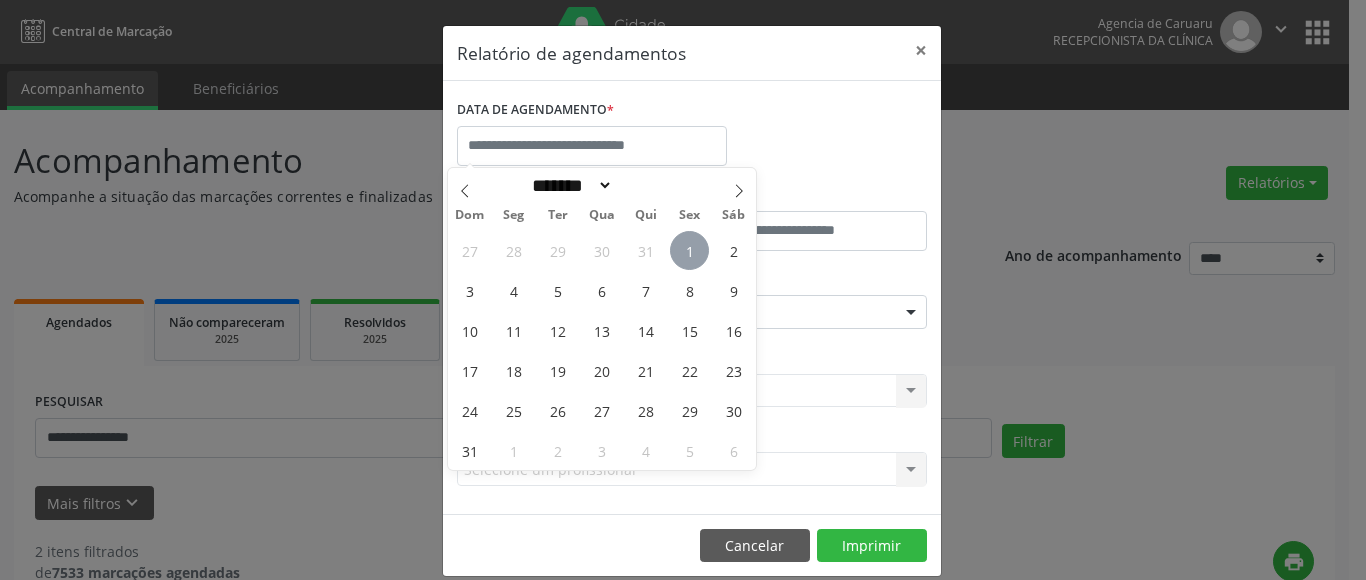 click on "1" at bounding box center (689, 250) 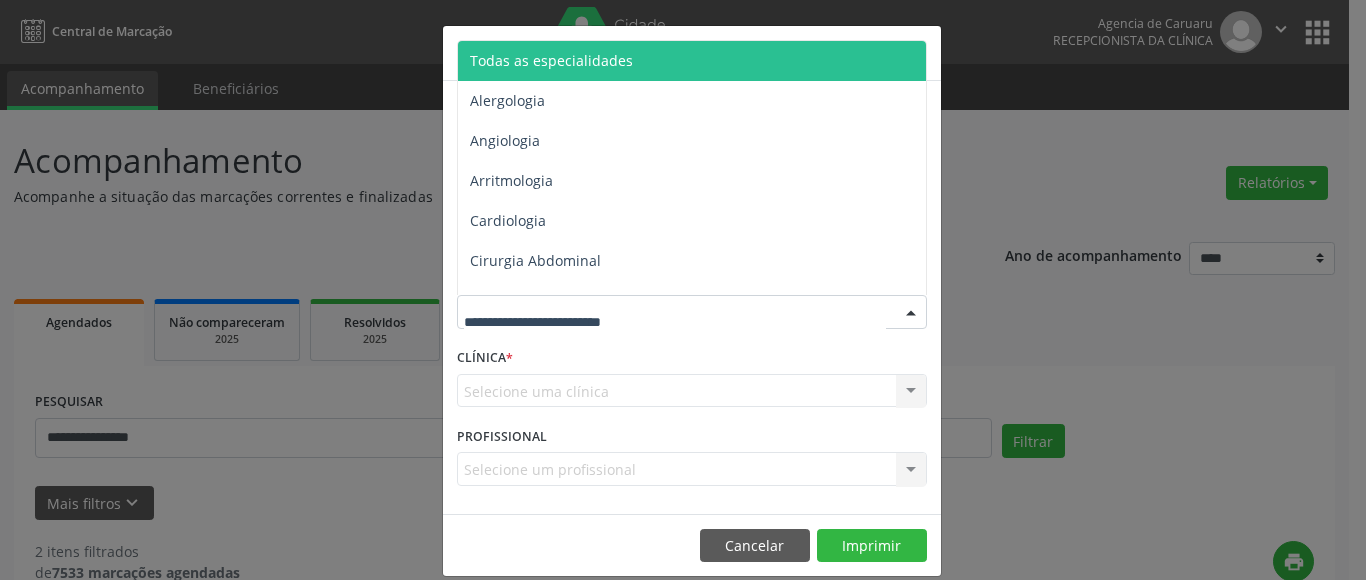 click on "Todas as especialidades" at bounding box center (693, 61) 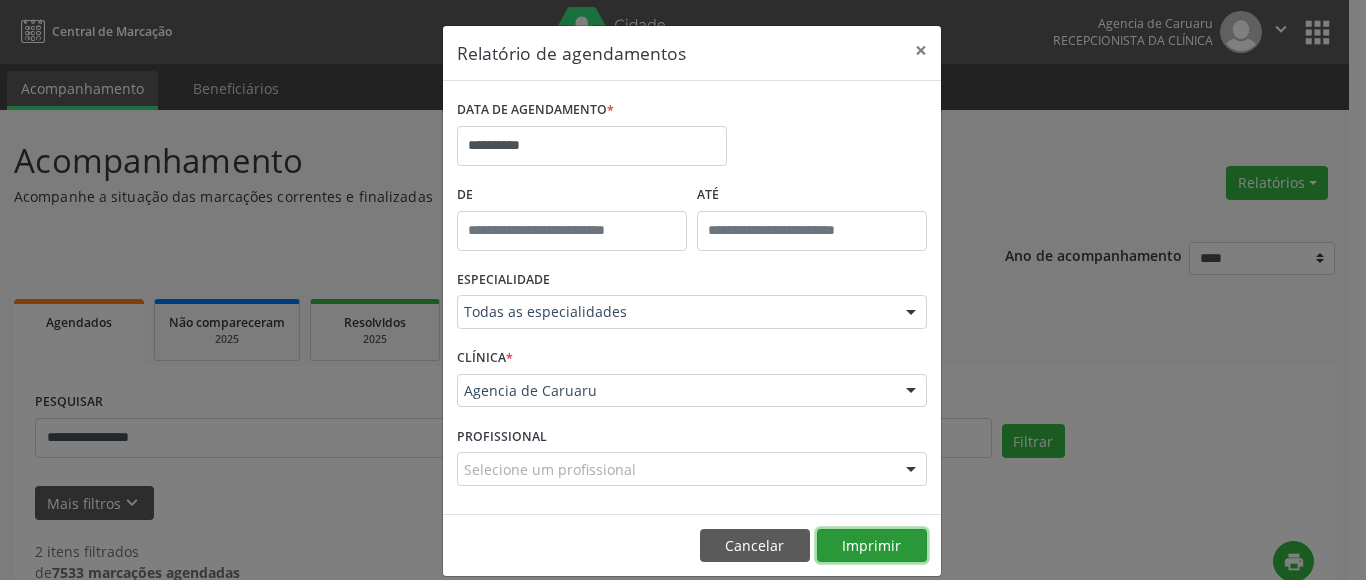click on "Imprimir" at bounding box center (872, 546) 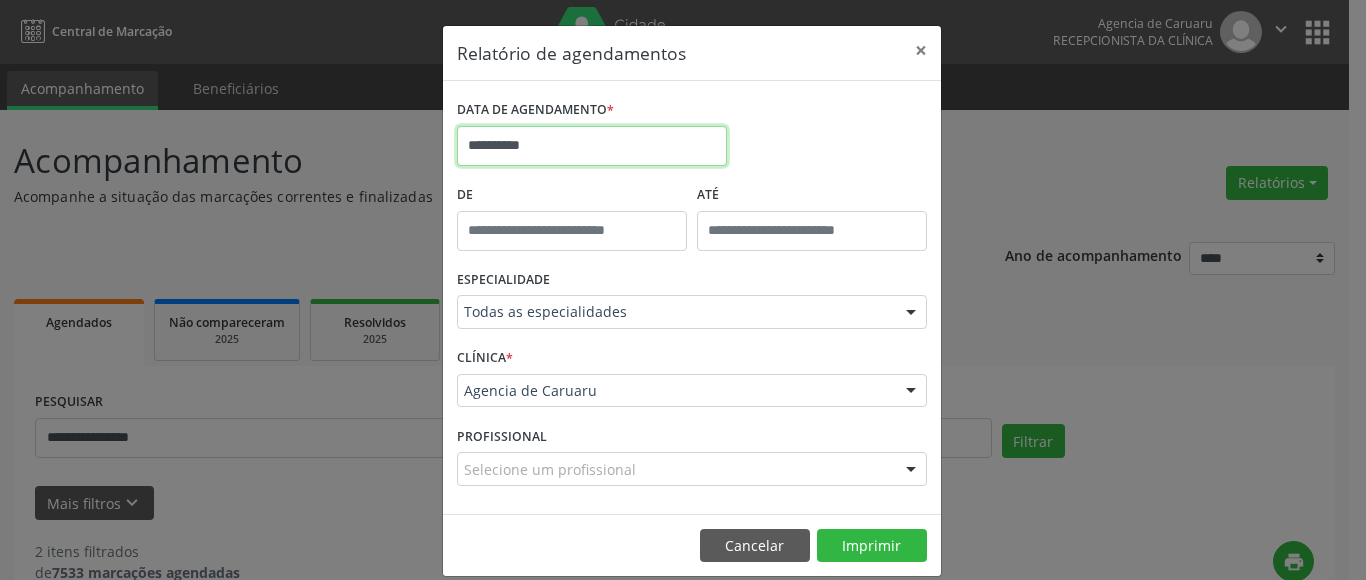 click on "**********" at bounding box center (592, 146) 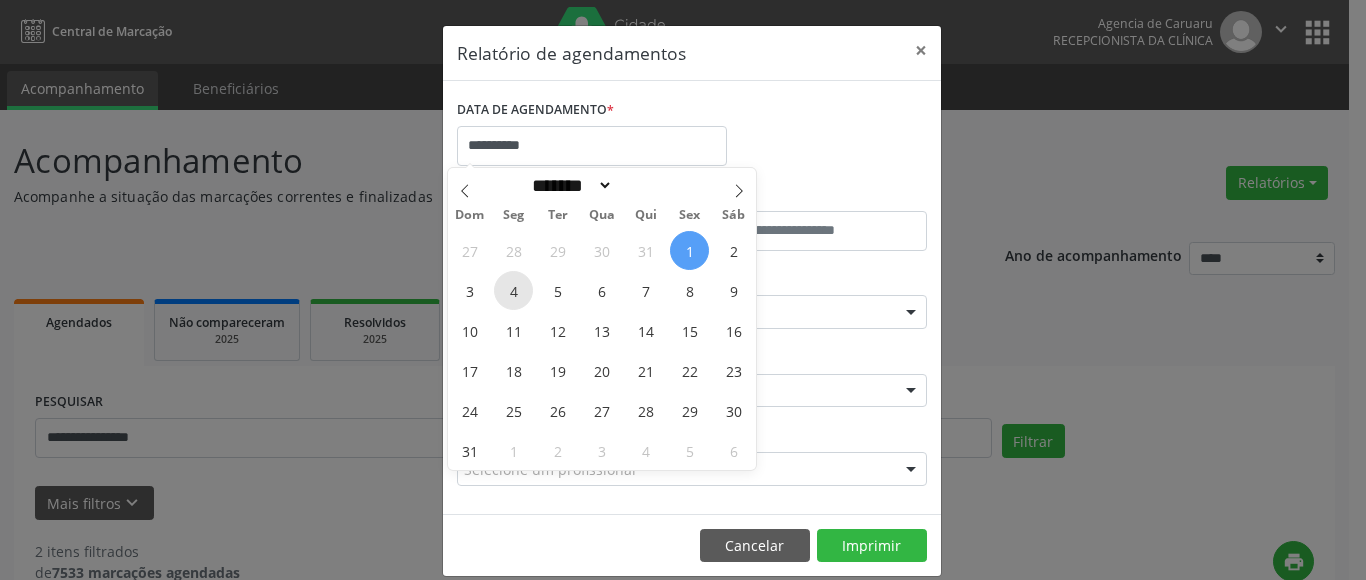 click on "4" at bounding box center [513, 290] 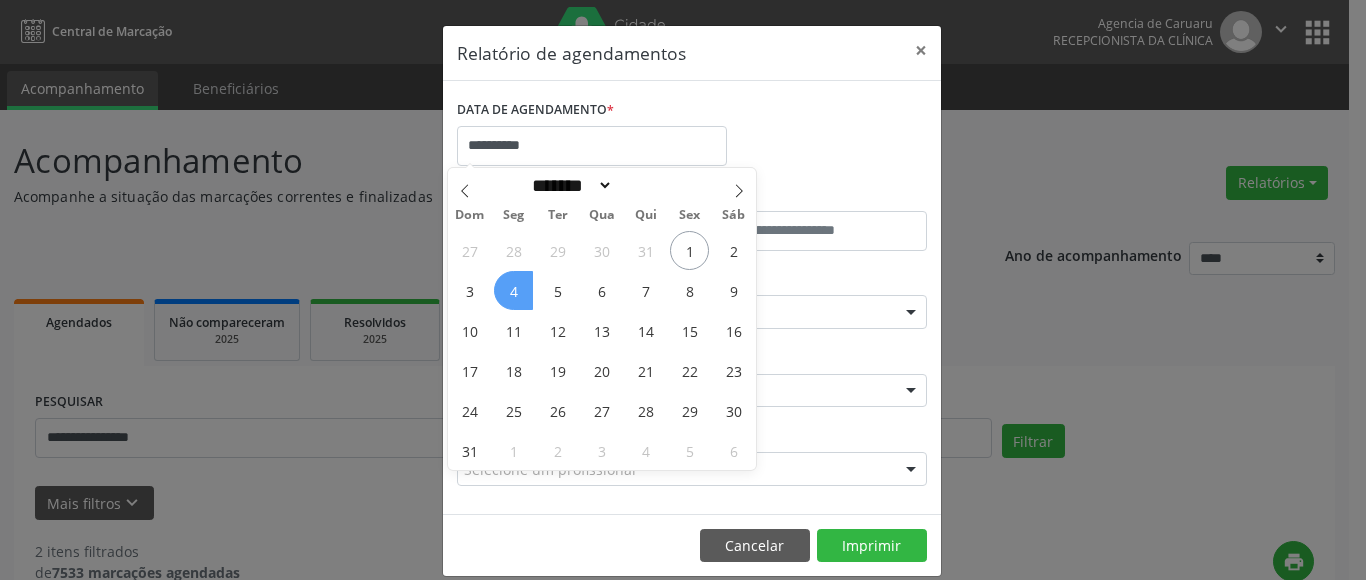 click on "4" at bounding box center [513, 290] 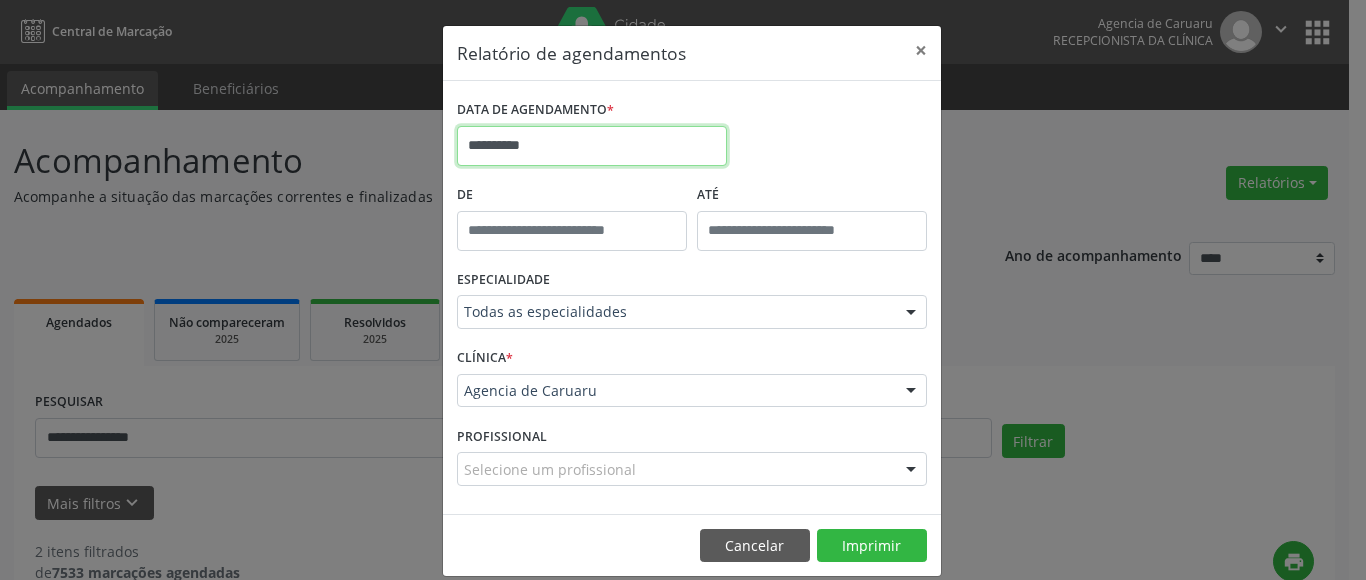 click on "**********" at bounding box center (592, 146) 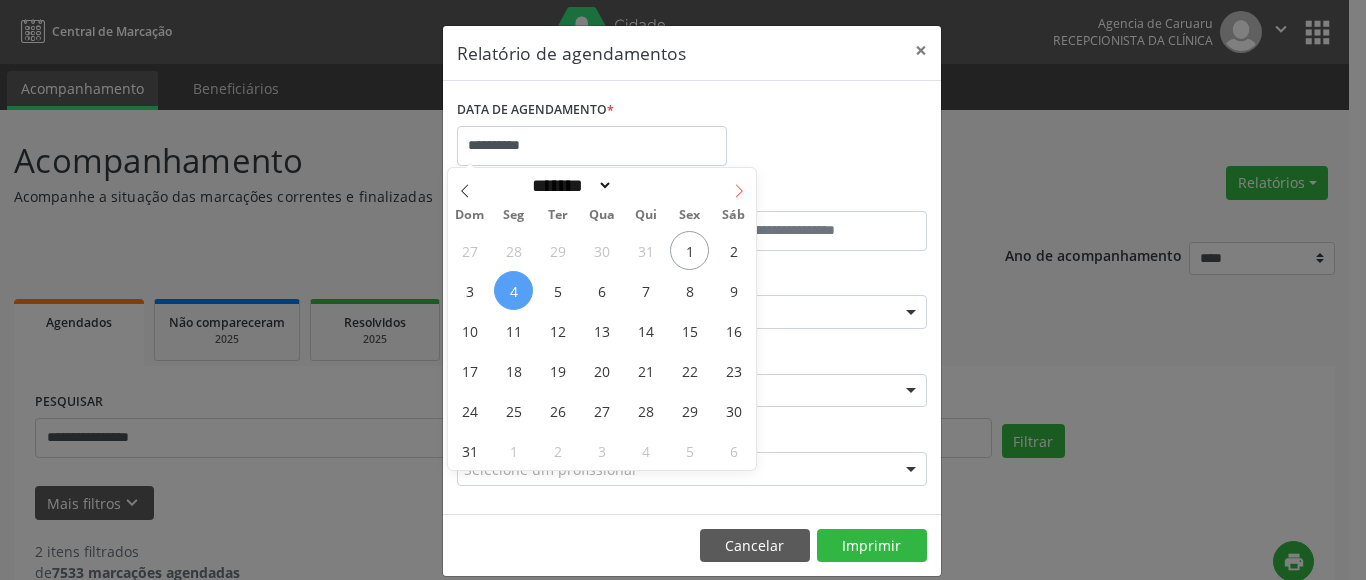 click 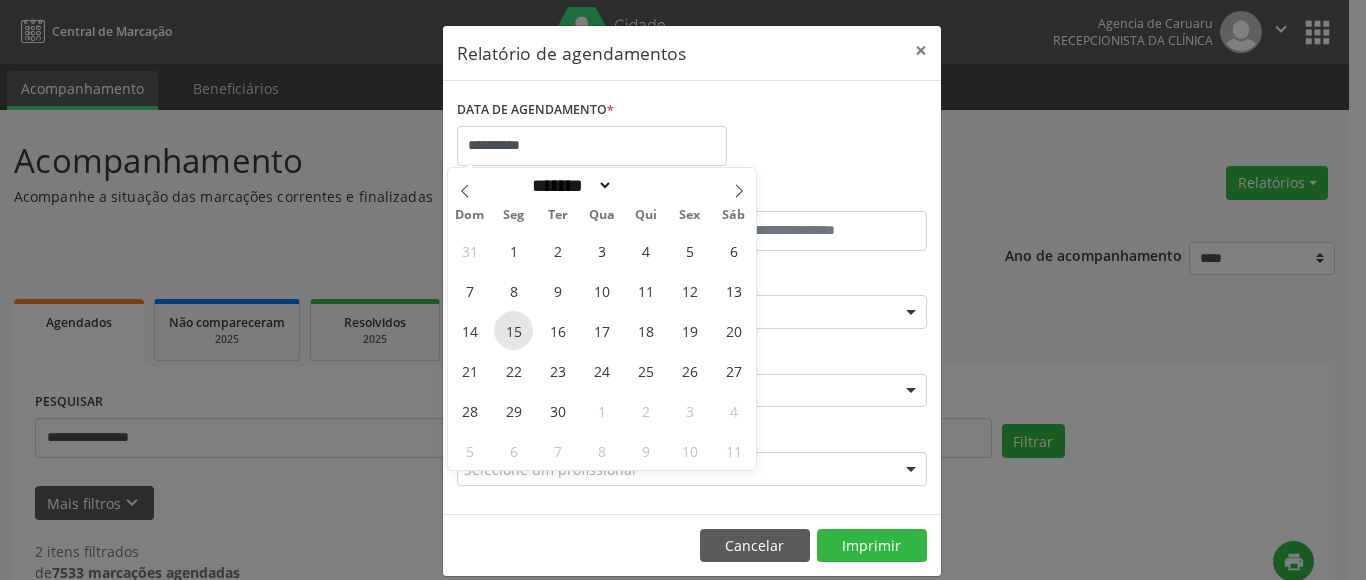 click on "15" at bounding box center (513, 330) 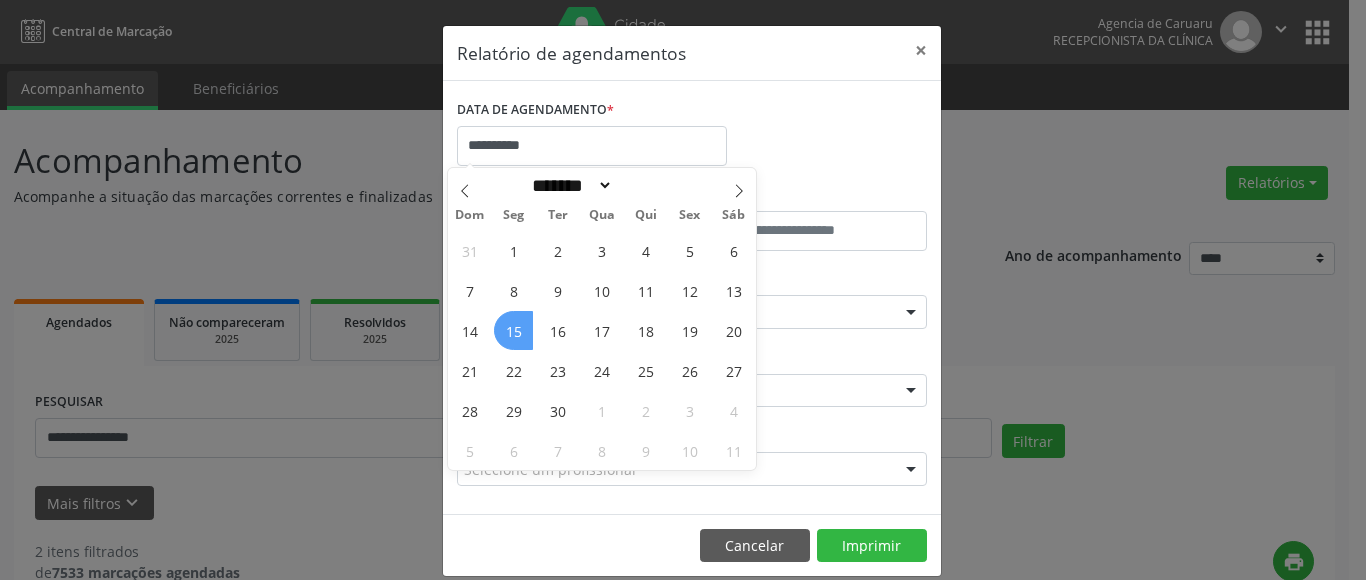 click on "15" at bounding box center (513, 330) 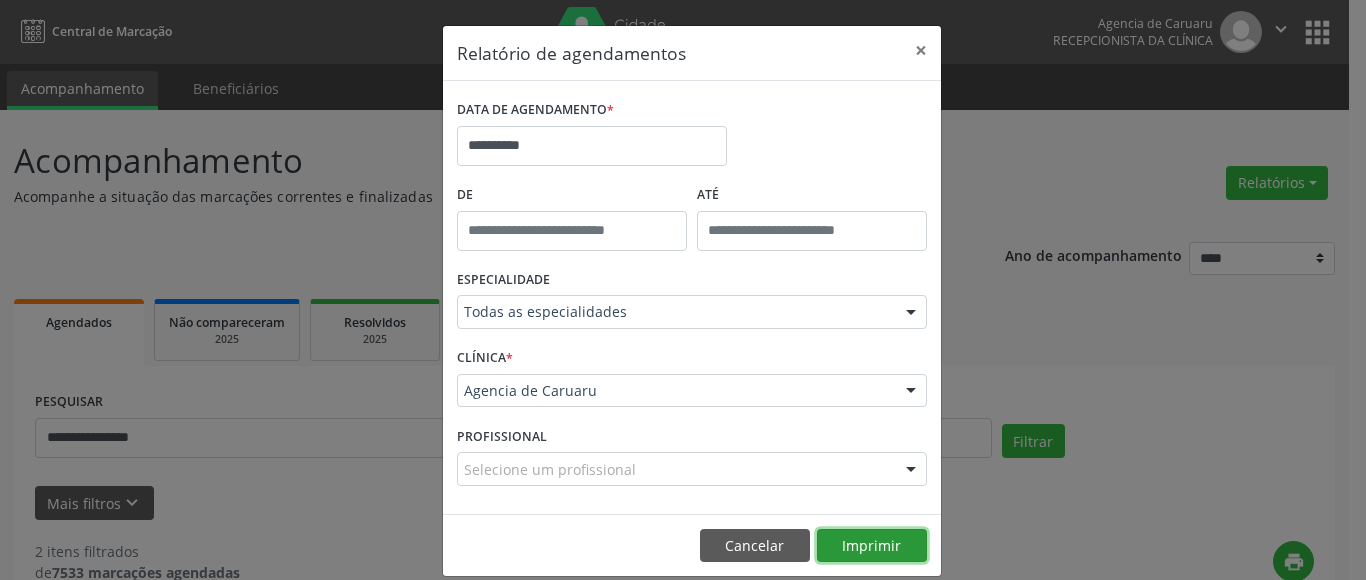 click on "Imprimir" at bounding box center [872, 546] 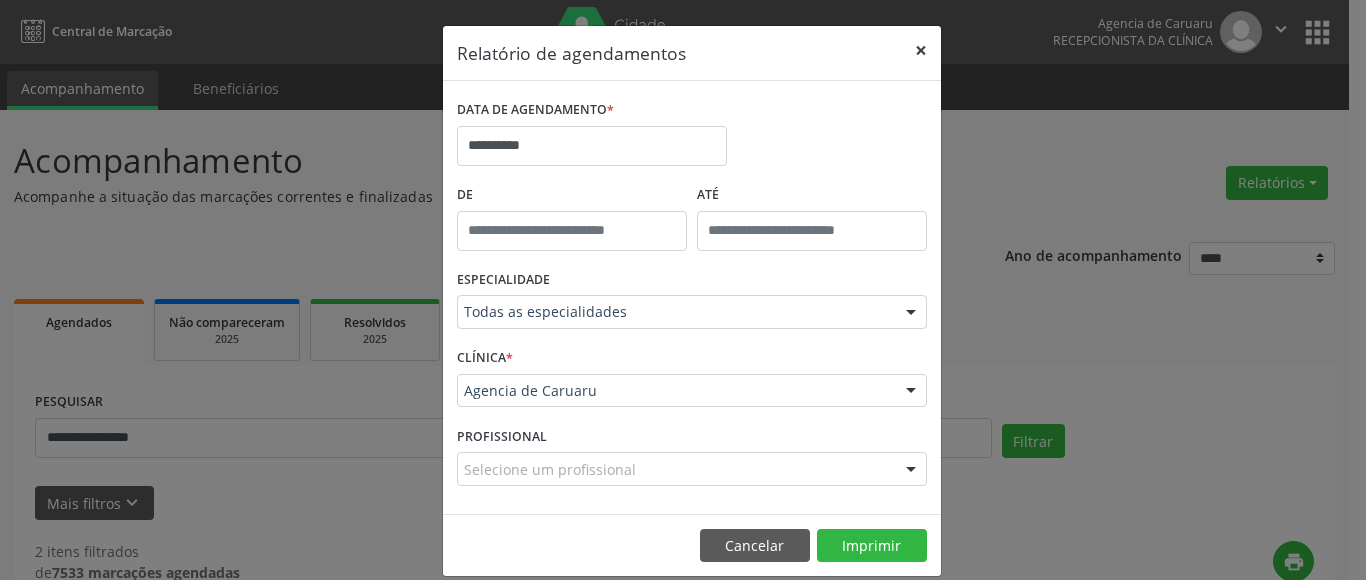 click on "×" at bounding box center [921, 50] 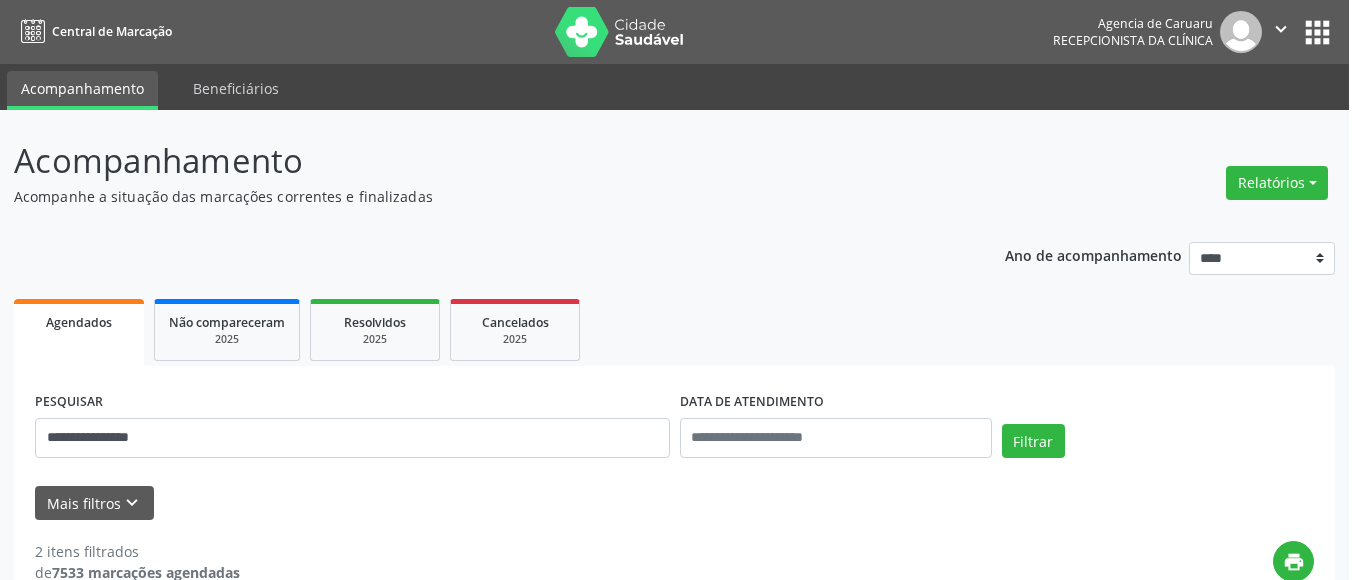 click on "Central de Marcação
Agencia de Caruaru
Recepcionista da clínica

Configurações
Sair
apps" at bounding box center [674, 32] 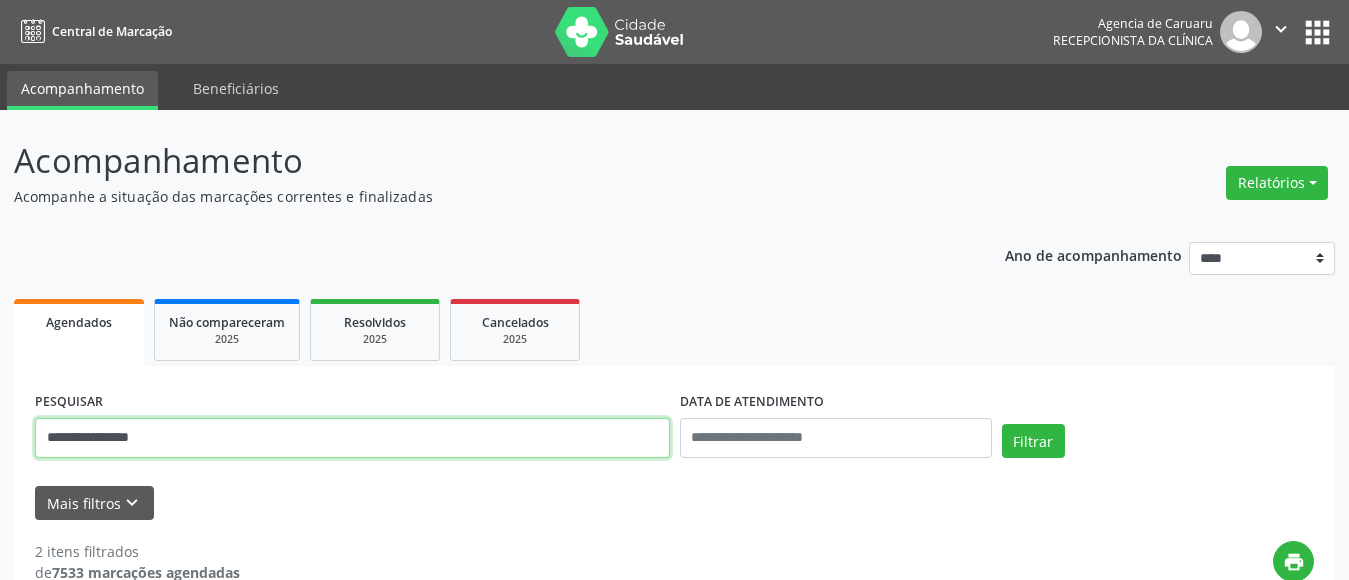 click on "**********" at bounding box center (352, 438) 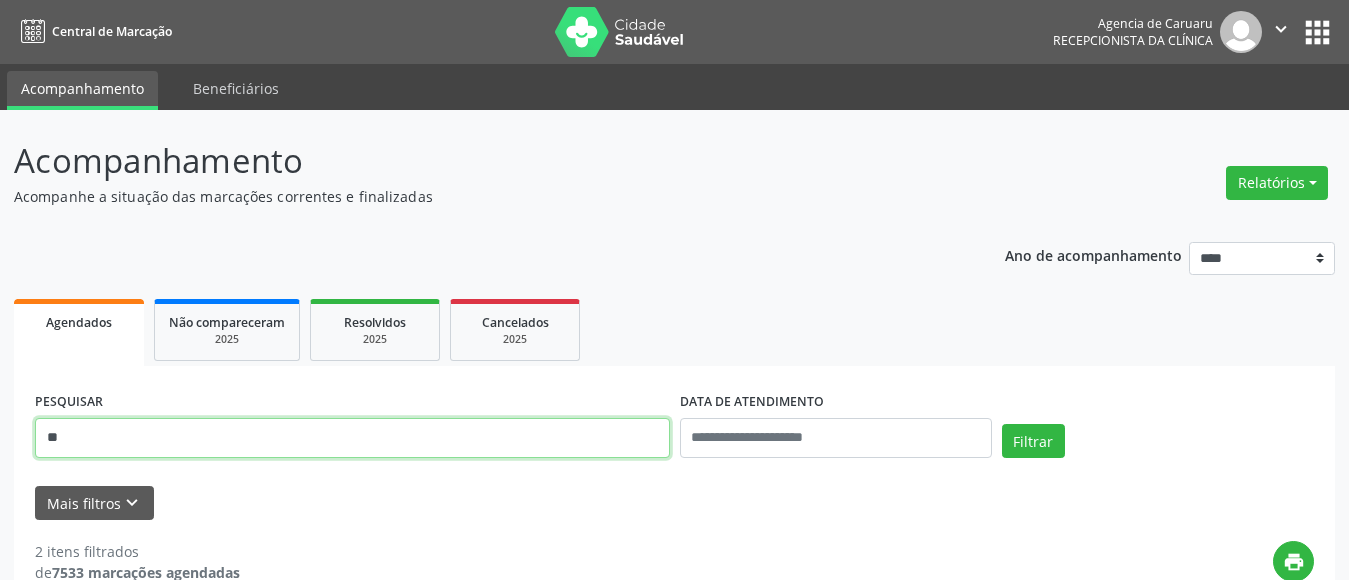 type on "*" 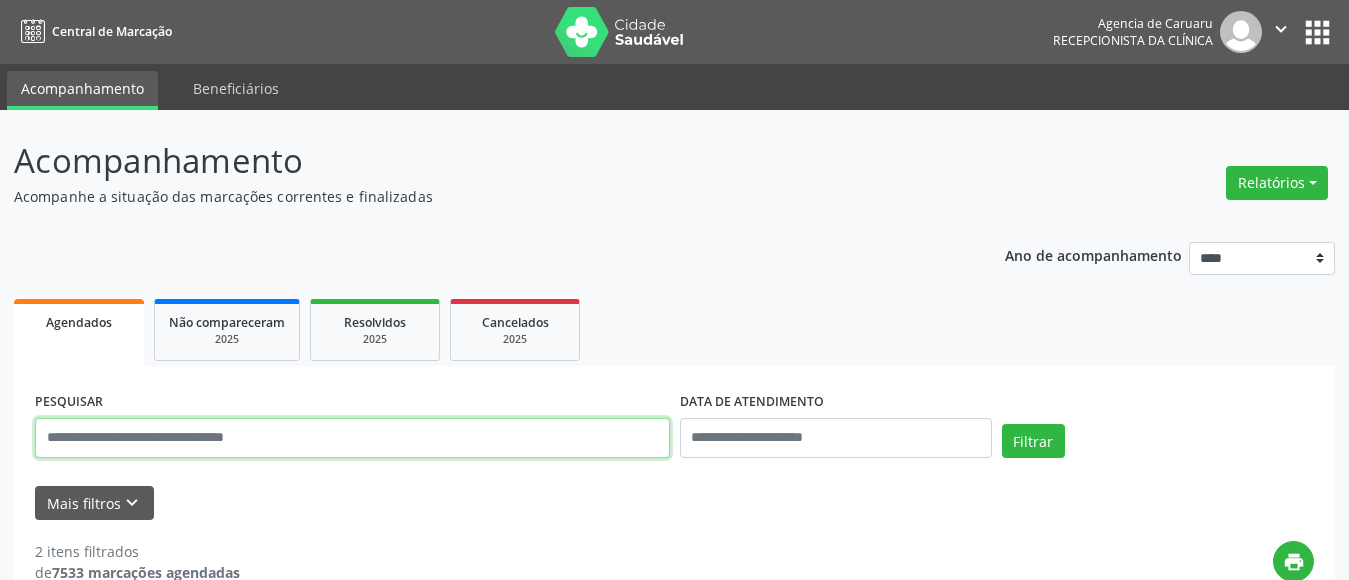 paste on "**********" 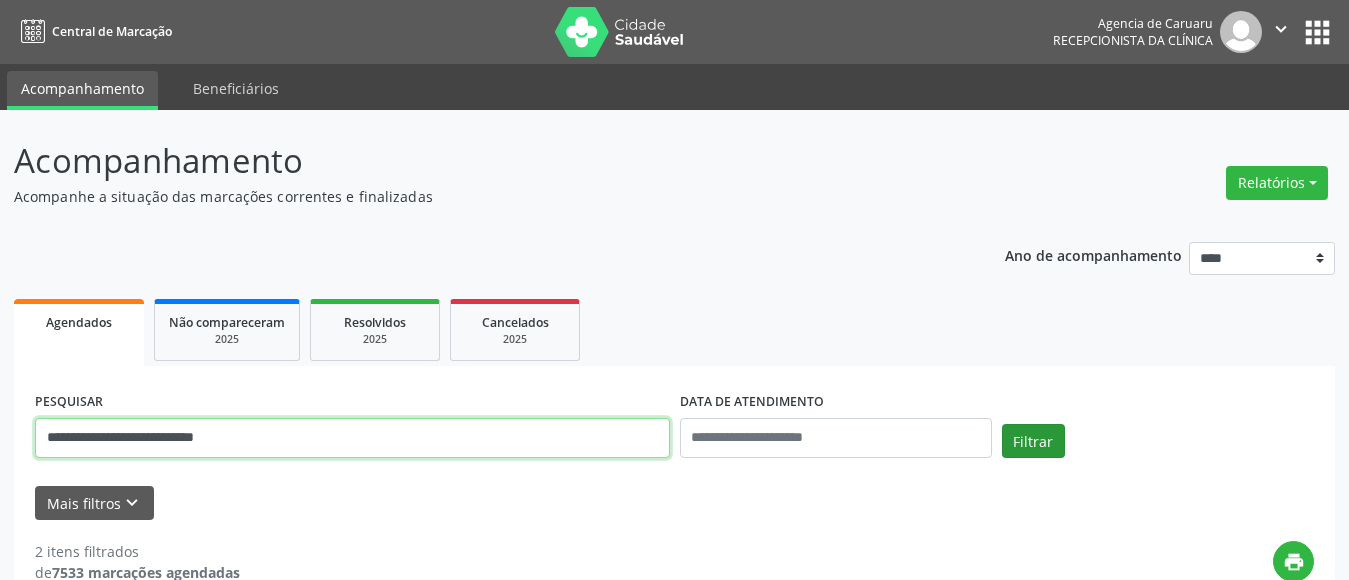 type on "**********" 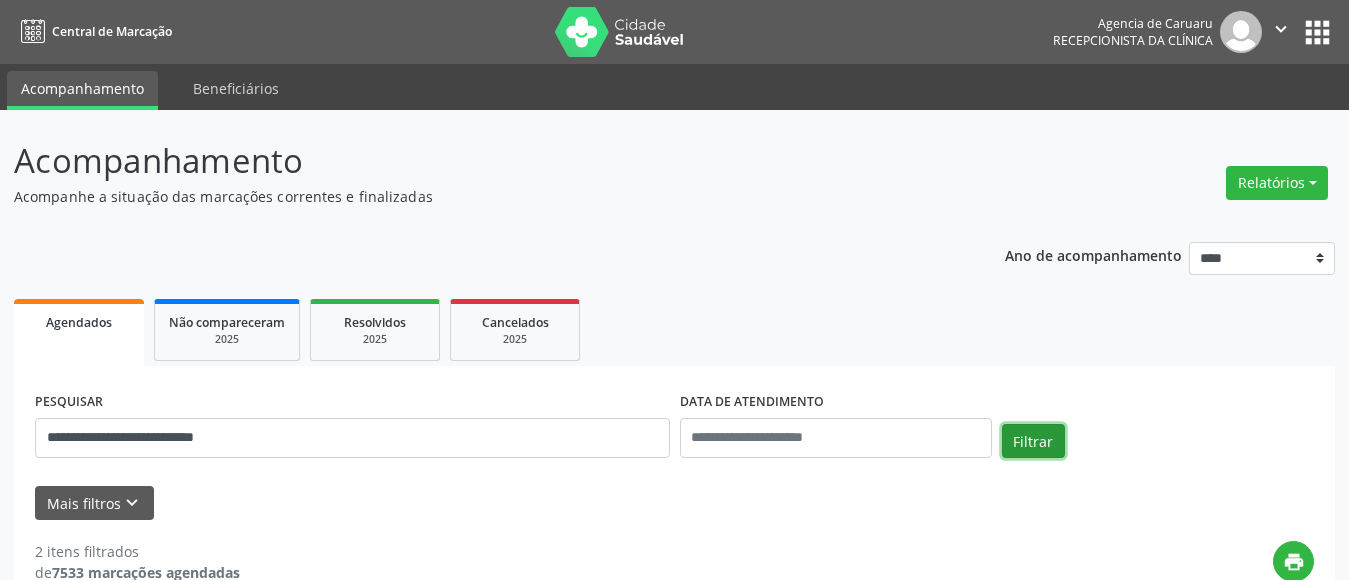 click on "Filtrar" at bounding box center (1033, 441) 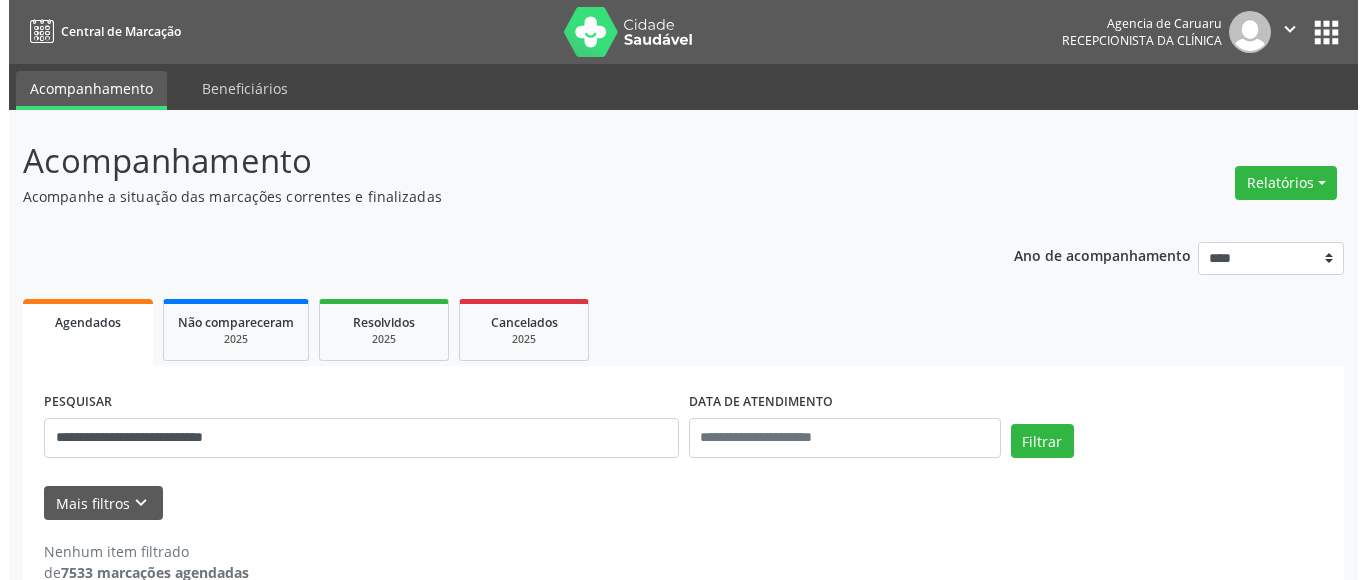 scroll, scrollTop: 38, scrollLeft: 0, axis: vertical 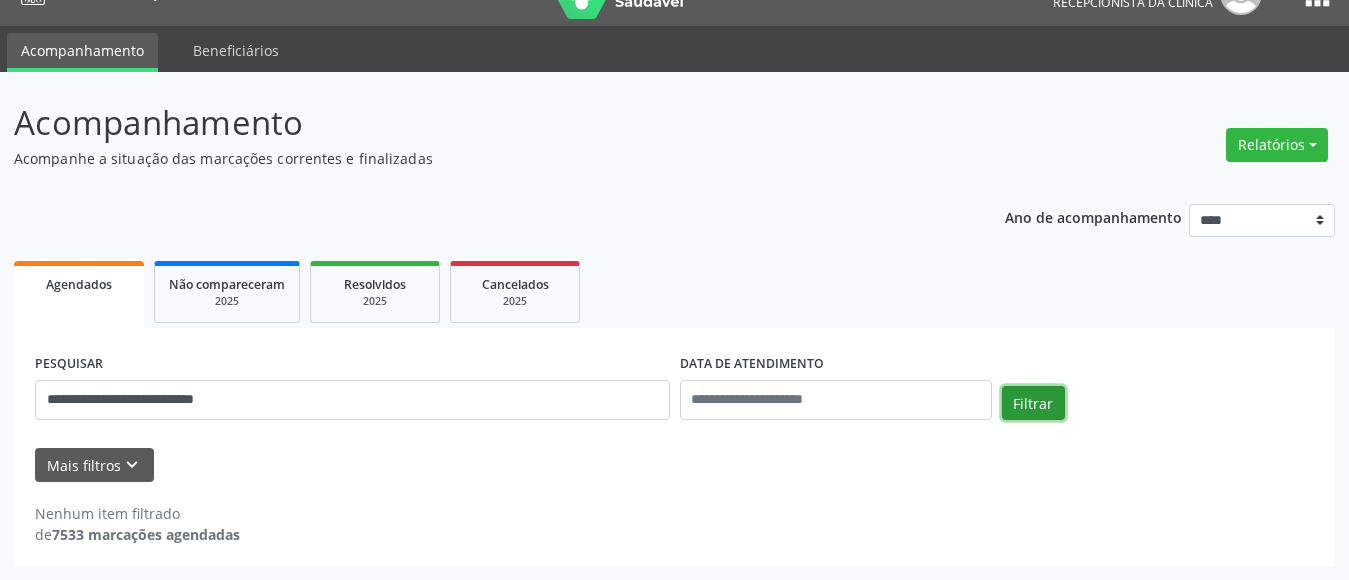 click on "Filtrar" at bounding box center (1033, 403) 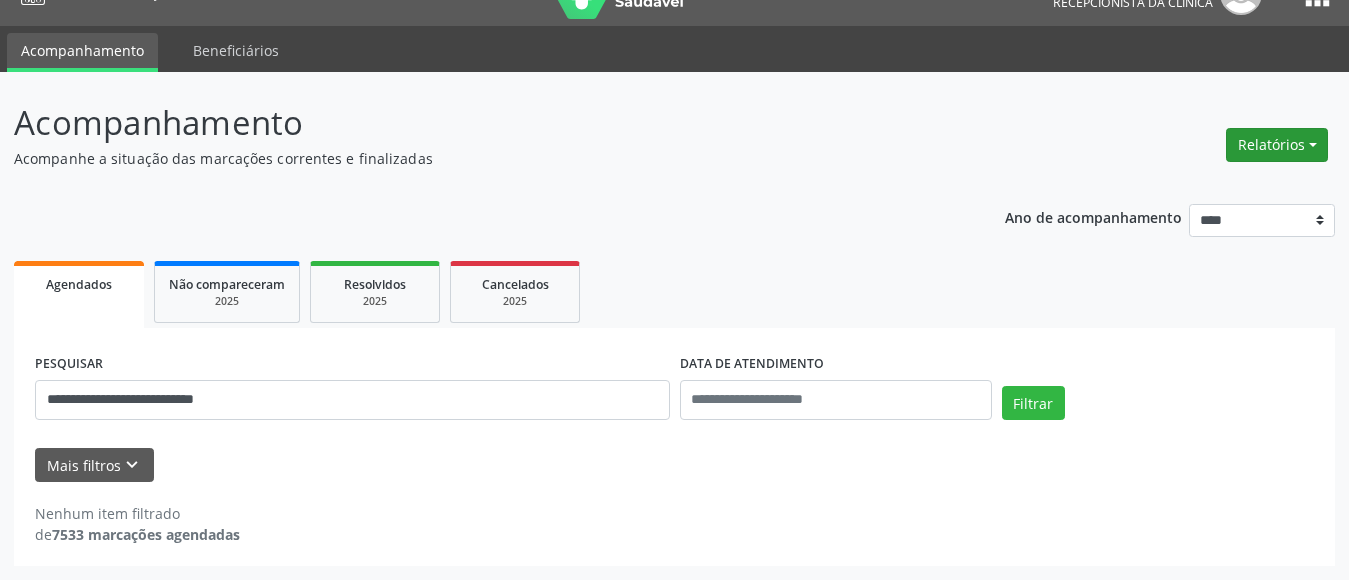 click on "Relatórios" at bounding box center (1277, 145) 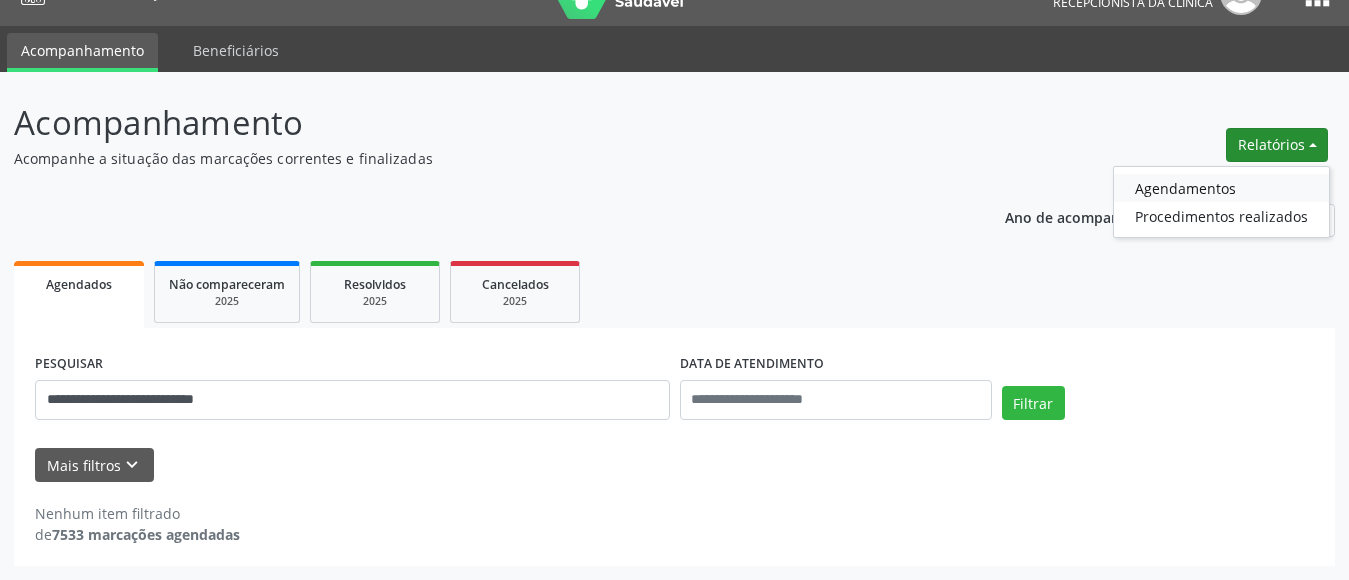 click on "Agendamentos" at bounding box center [1221, 188] 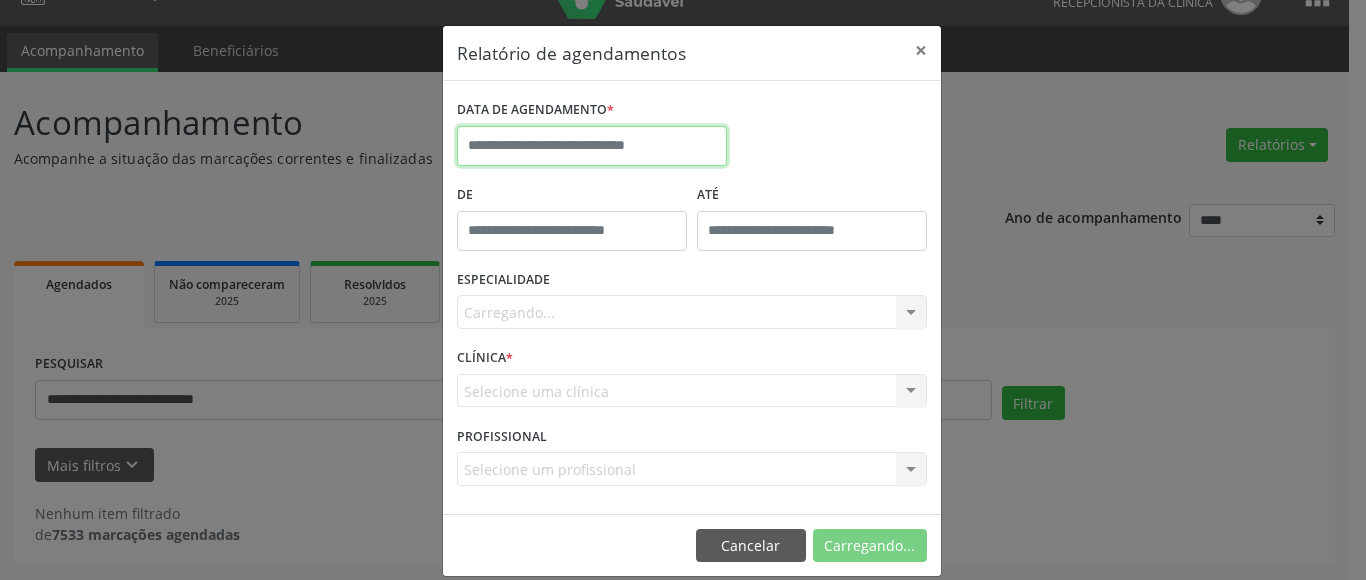 click at bounding box center [592, 146] 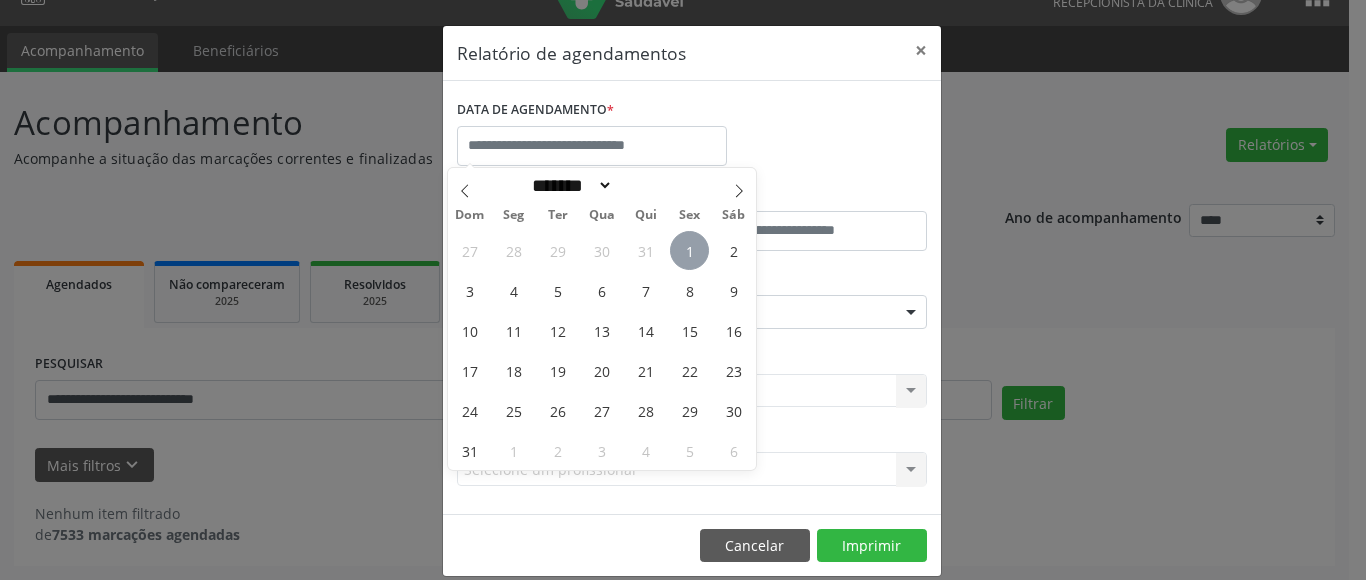 click on "1" at bounding box center (689, 250) 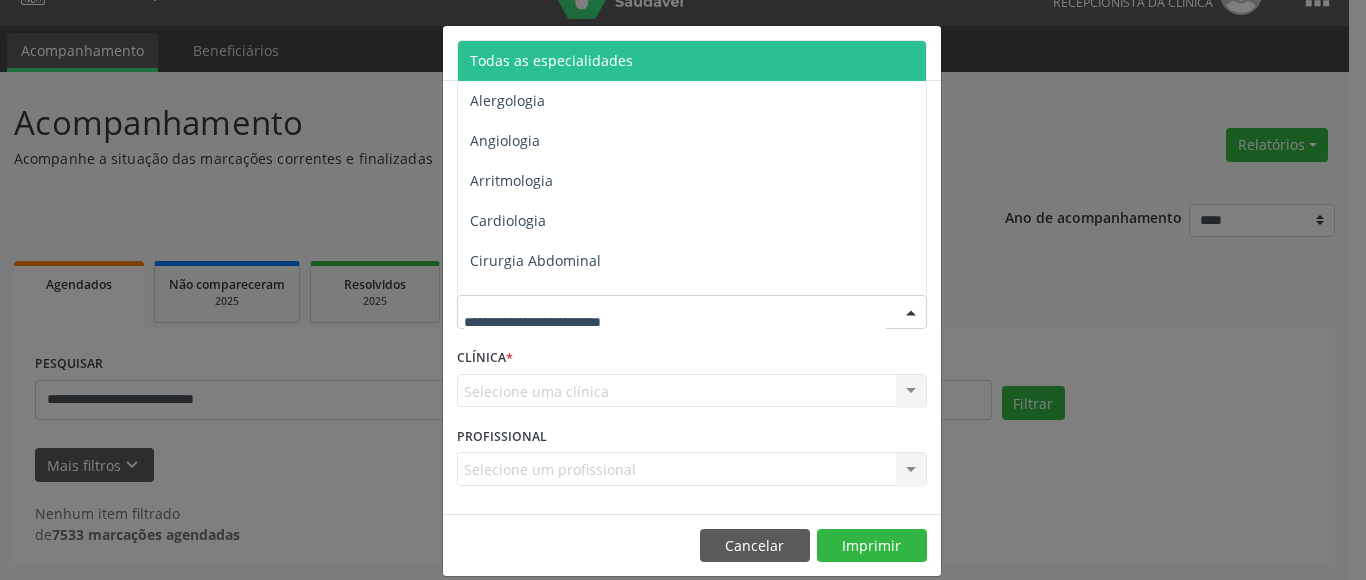 click on "Todas as especialidades" at bounding box center (551, 60) 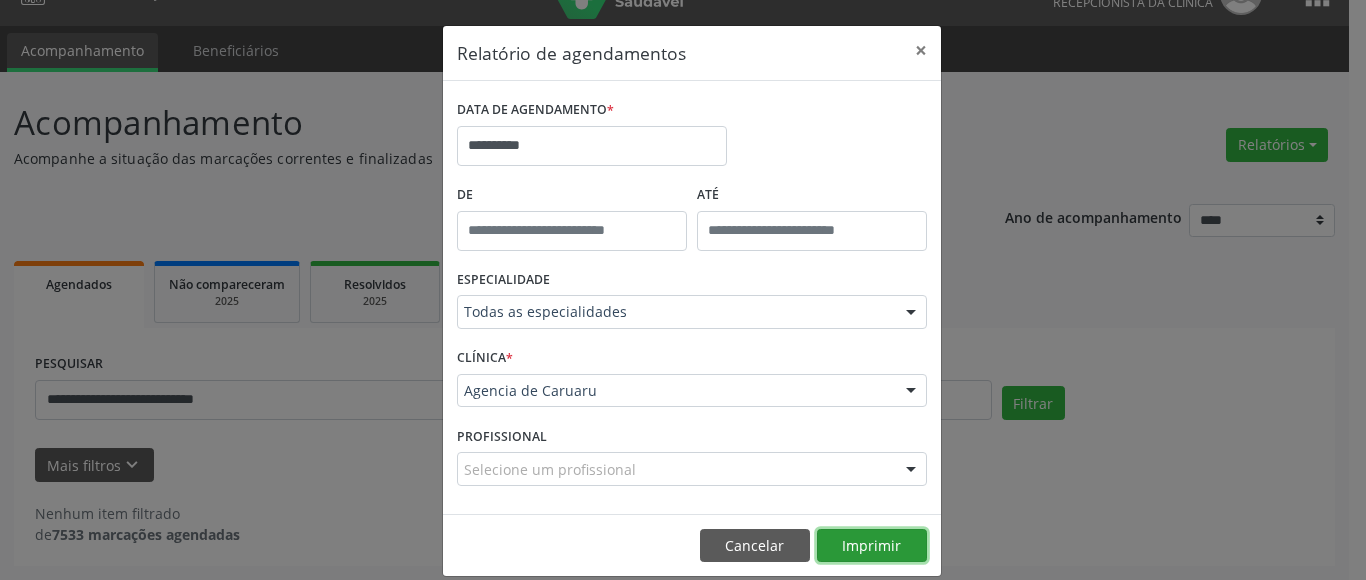 click on "Imprimir" at bounding box center (872, 546) 